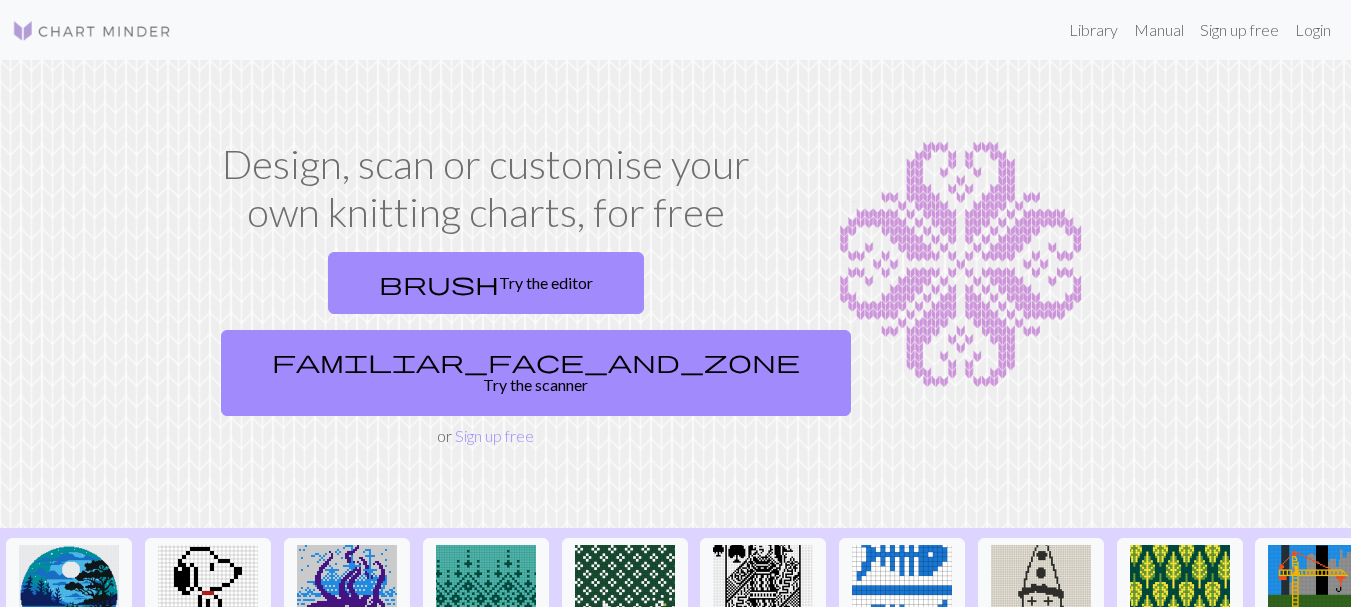 scroll, scrollTop: 0, scrollLeft: 0, axis: both 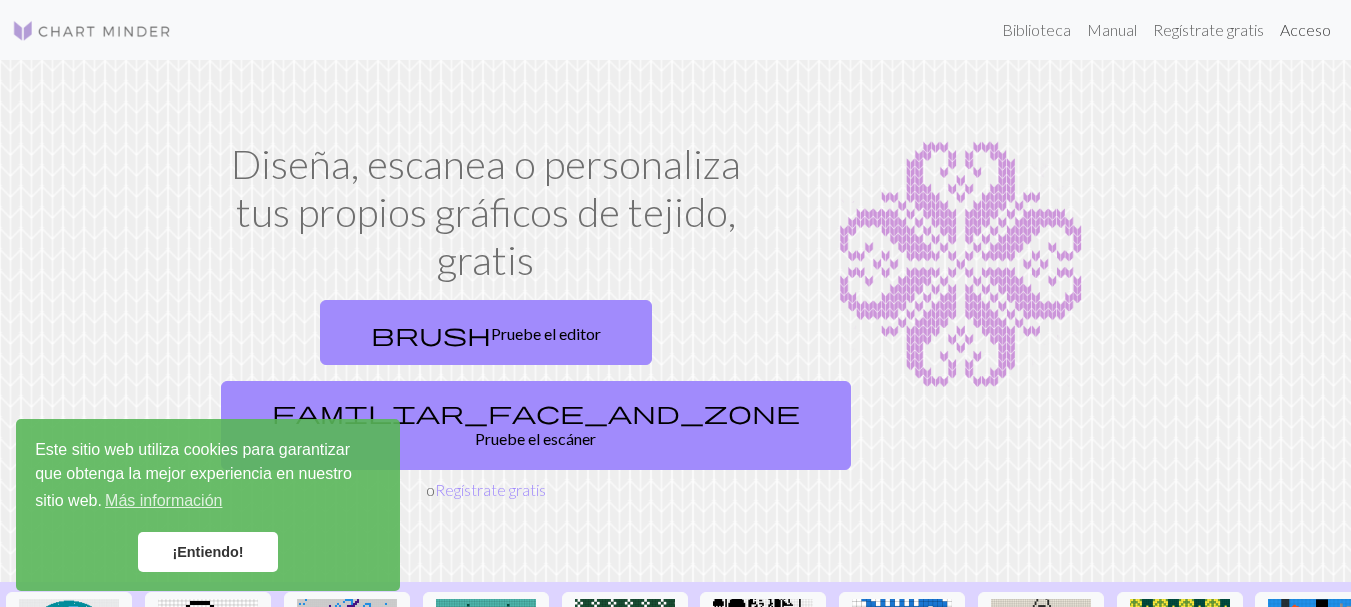 click on "Acceso" at bounding box center (1305, 30) 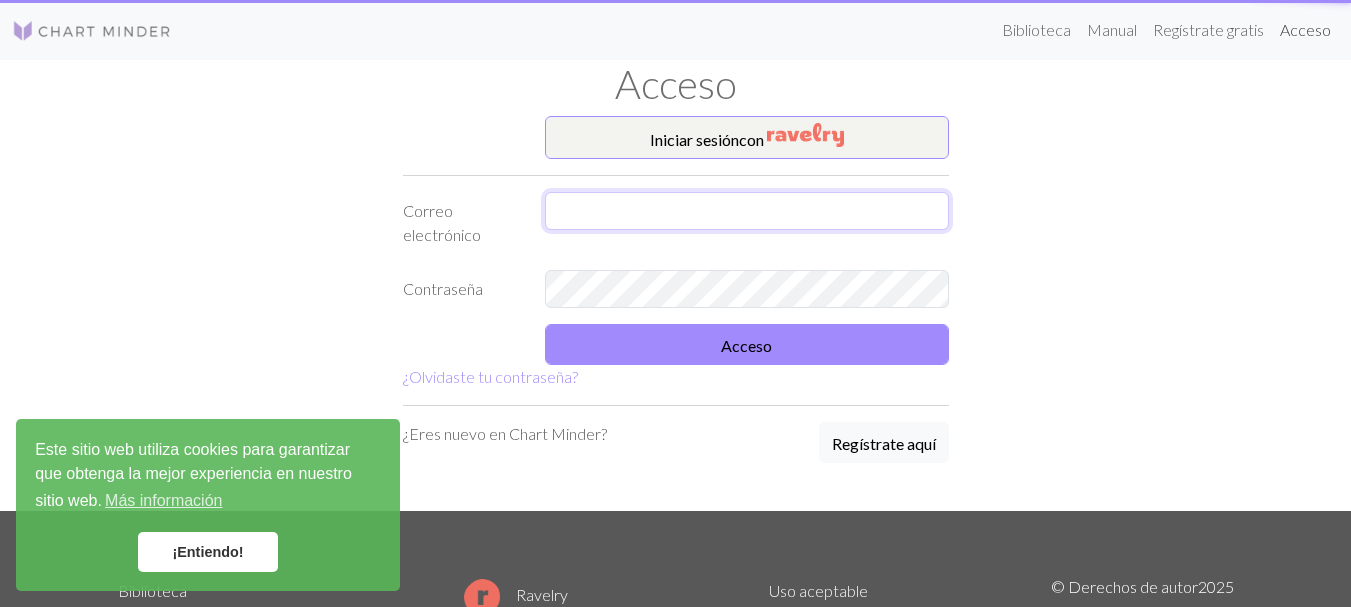 type on "[USERNAME]@[EXAMPLE].com" 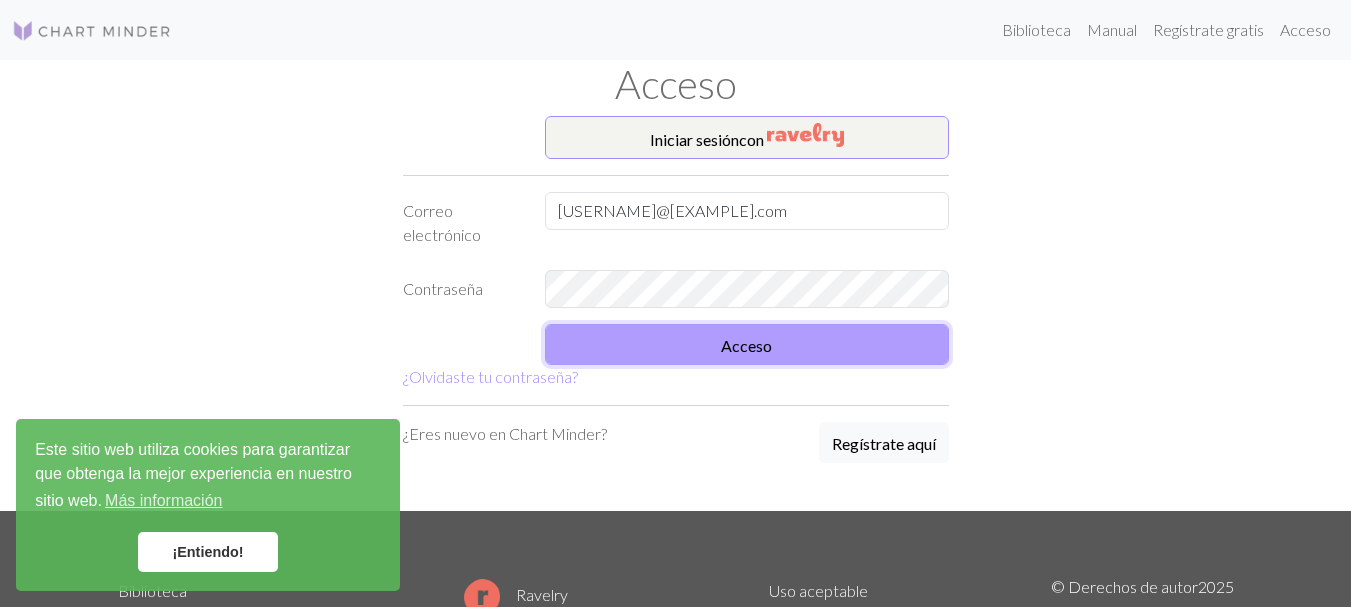 click on "Acceso" at bounding box center (747, 344) 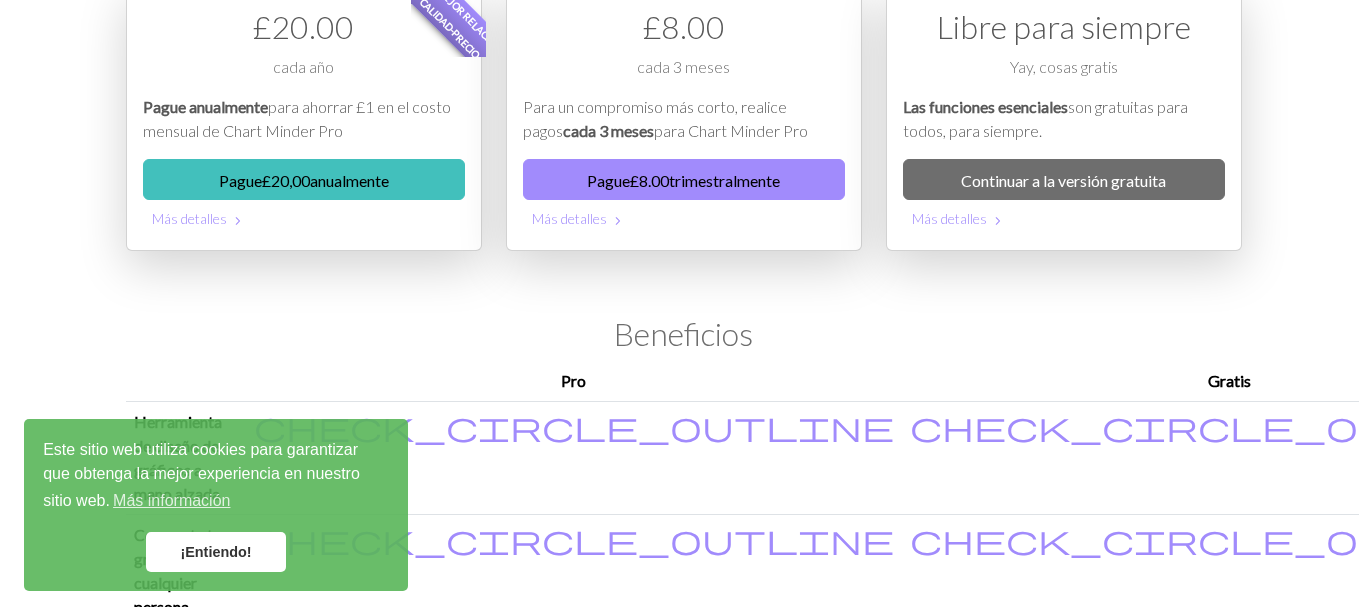 scroll, scrollTop: 0, scrollLeft: 0, axis: both 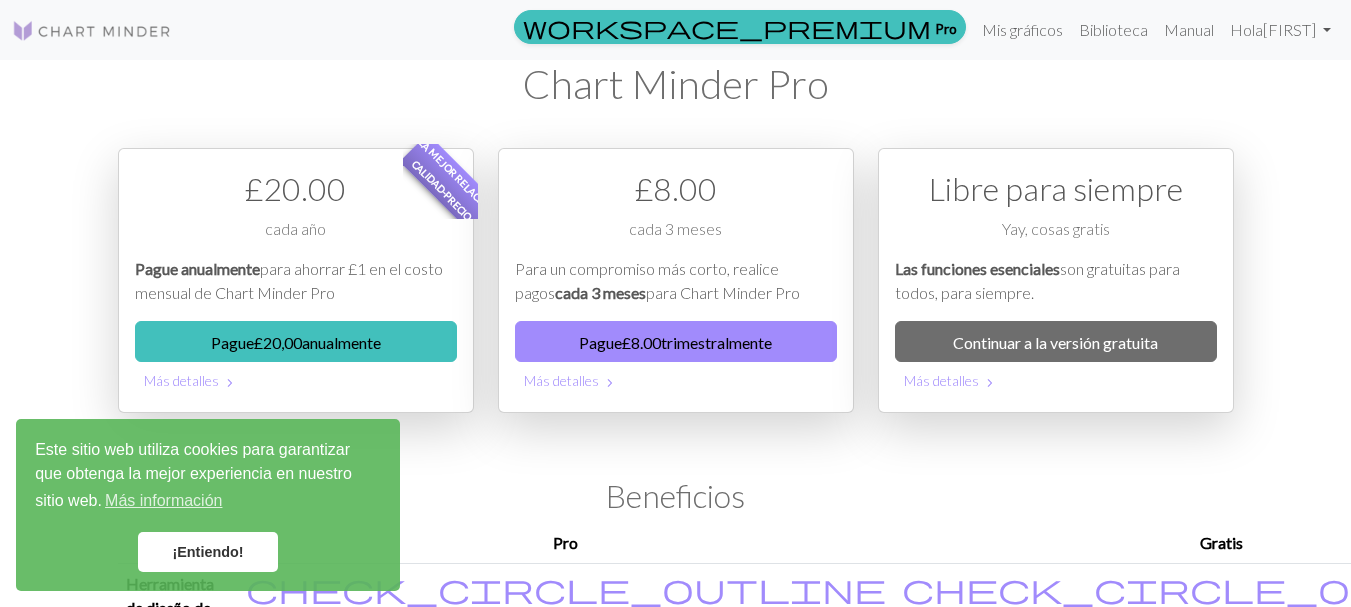 click on "¡Entiendo!" at bounding box center (208, 552) 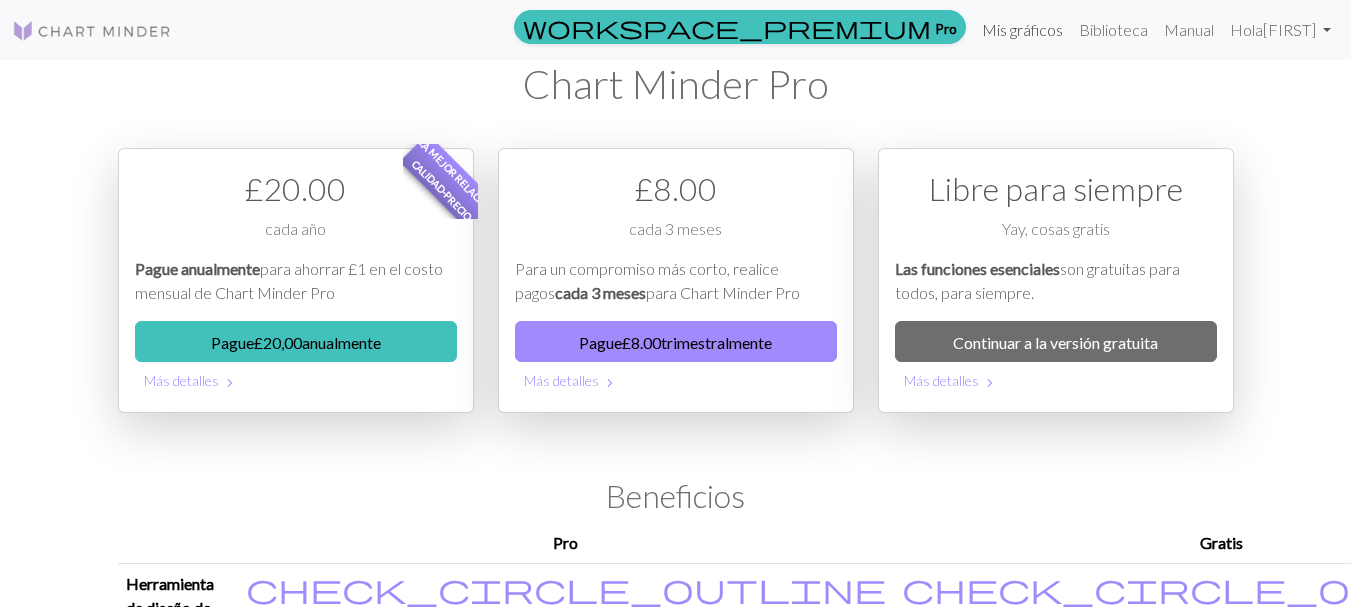 click on "Mis gráficos" at bounding box center [1022, 29] 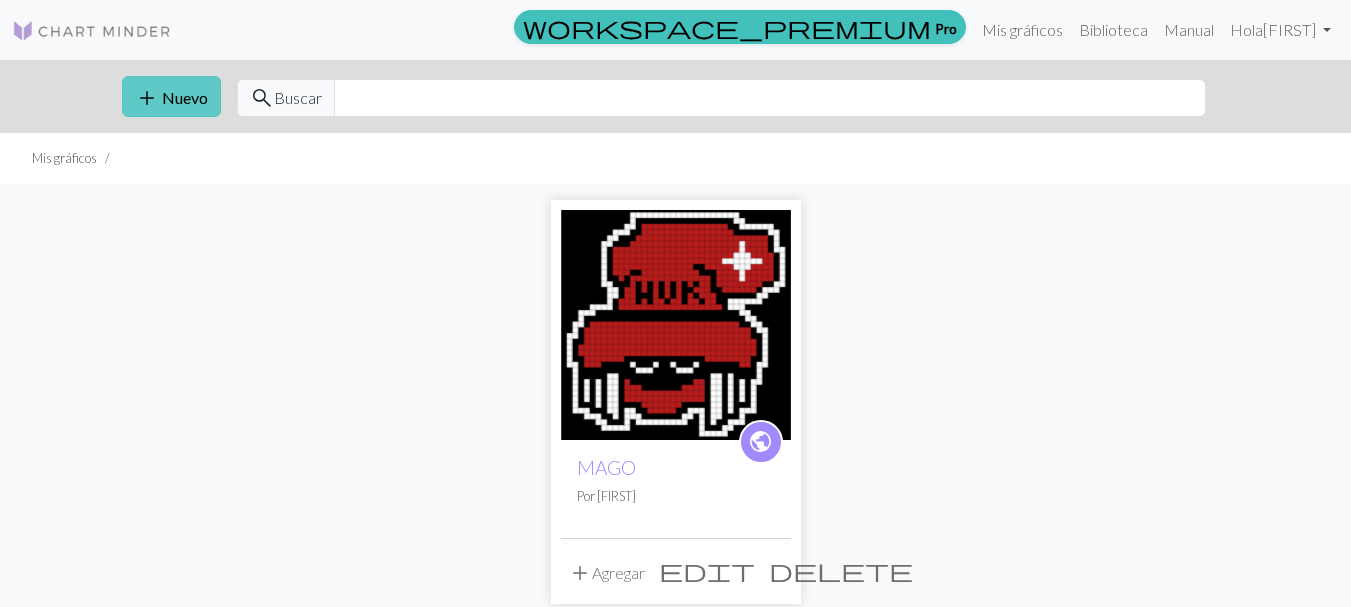 click on "add   Nuevo" at bounding box center [171, 96] 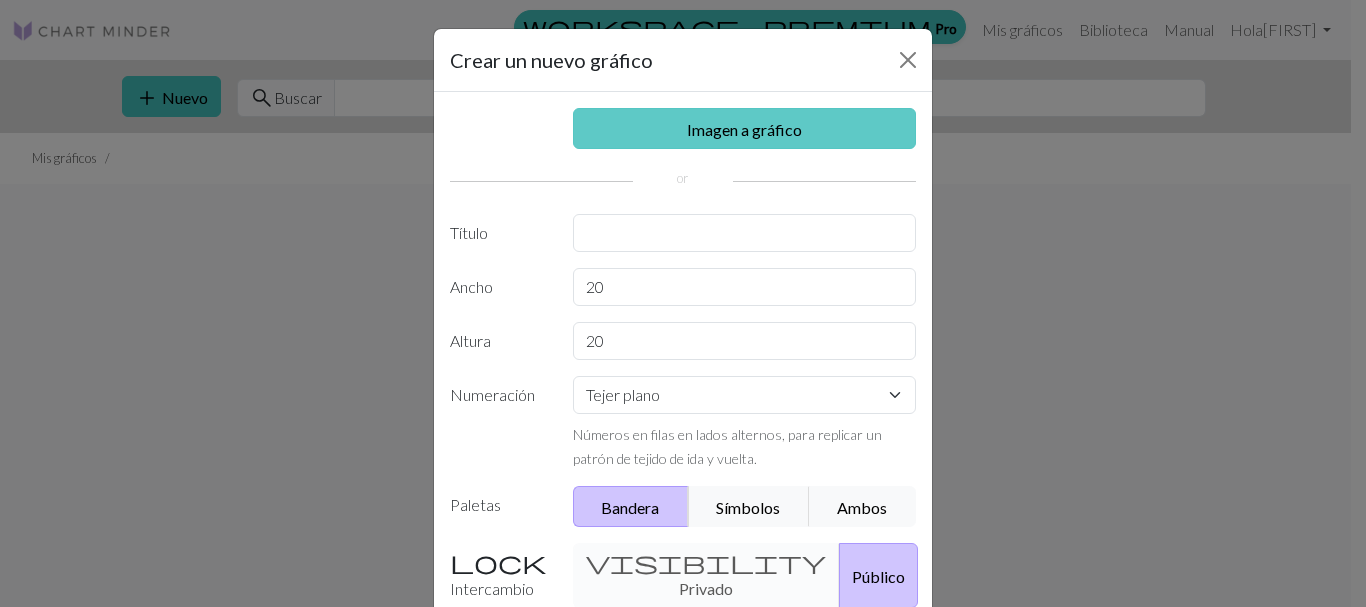 click on "Imagen a gráfico" at bounding box center (744, 129) 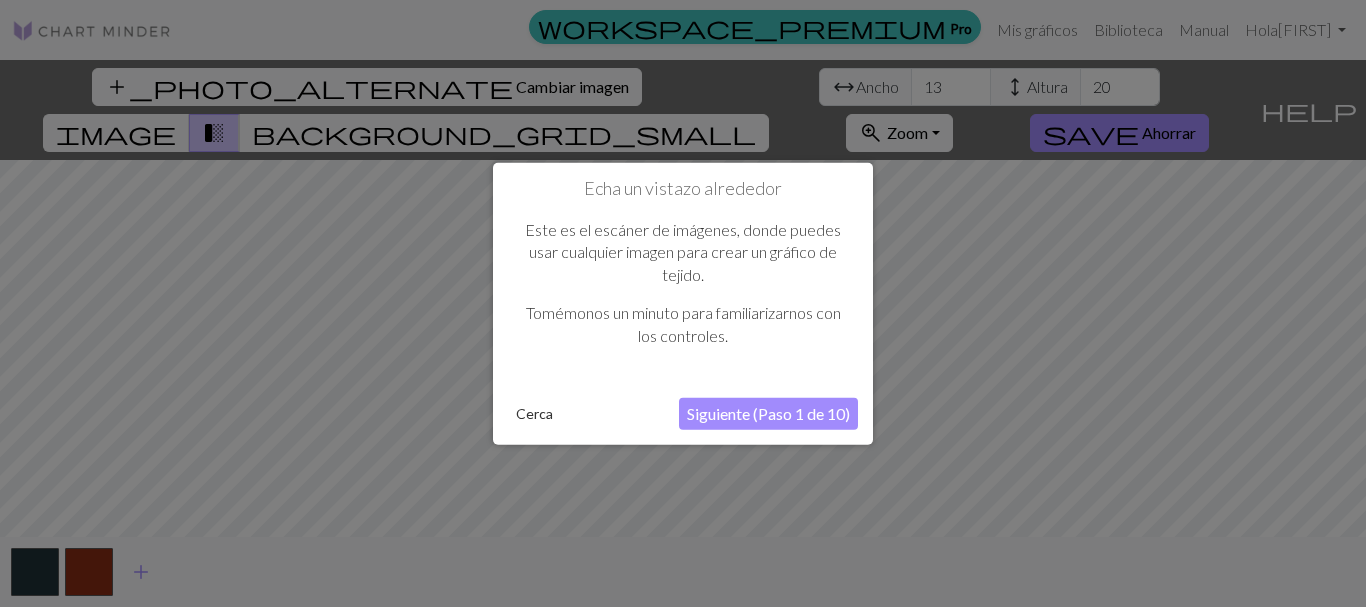 click on "Siguiente (Paso 1 de 10)" at bounding box center (768, 413) 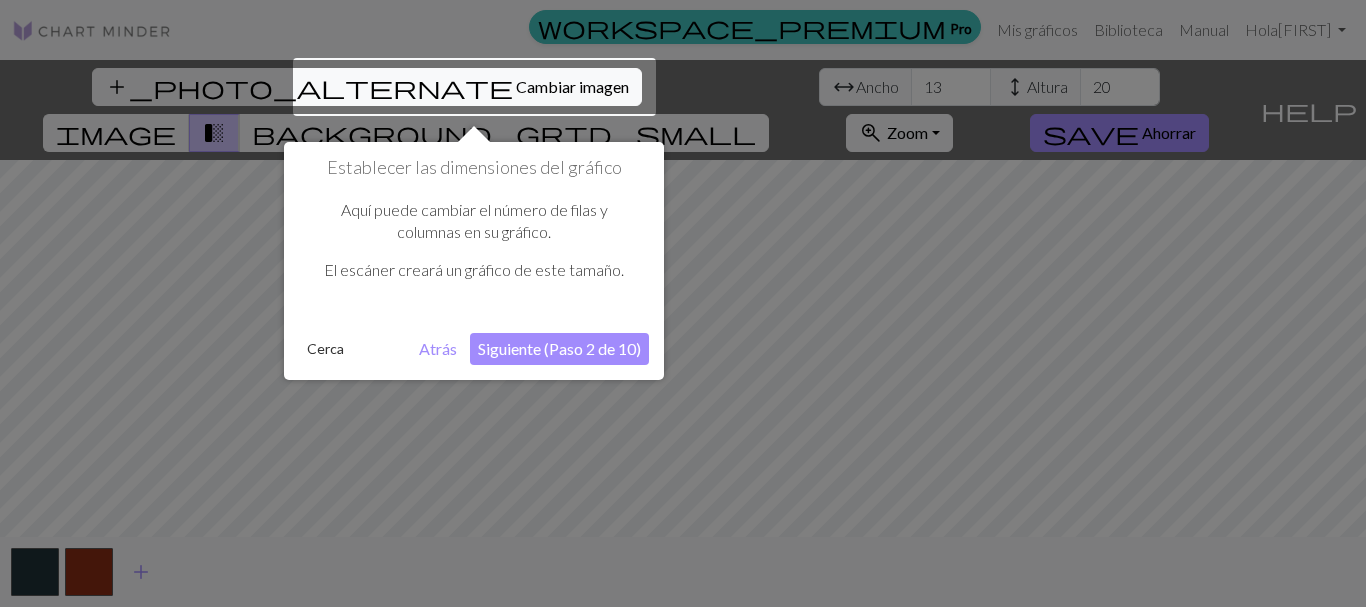 click on "Atrás" at bounding box center (438, 349) 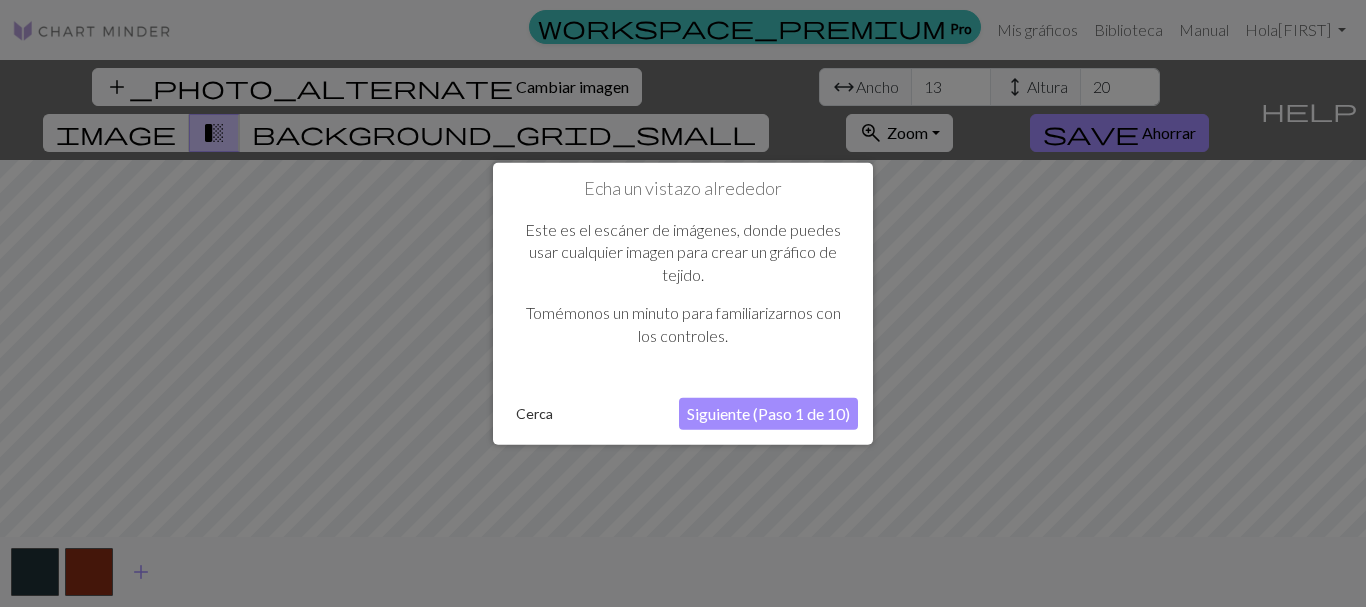 click on "Siguiente (Paso 1 de 10)" at bounding box center [768, 413] 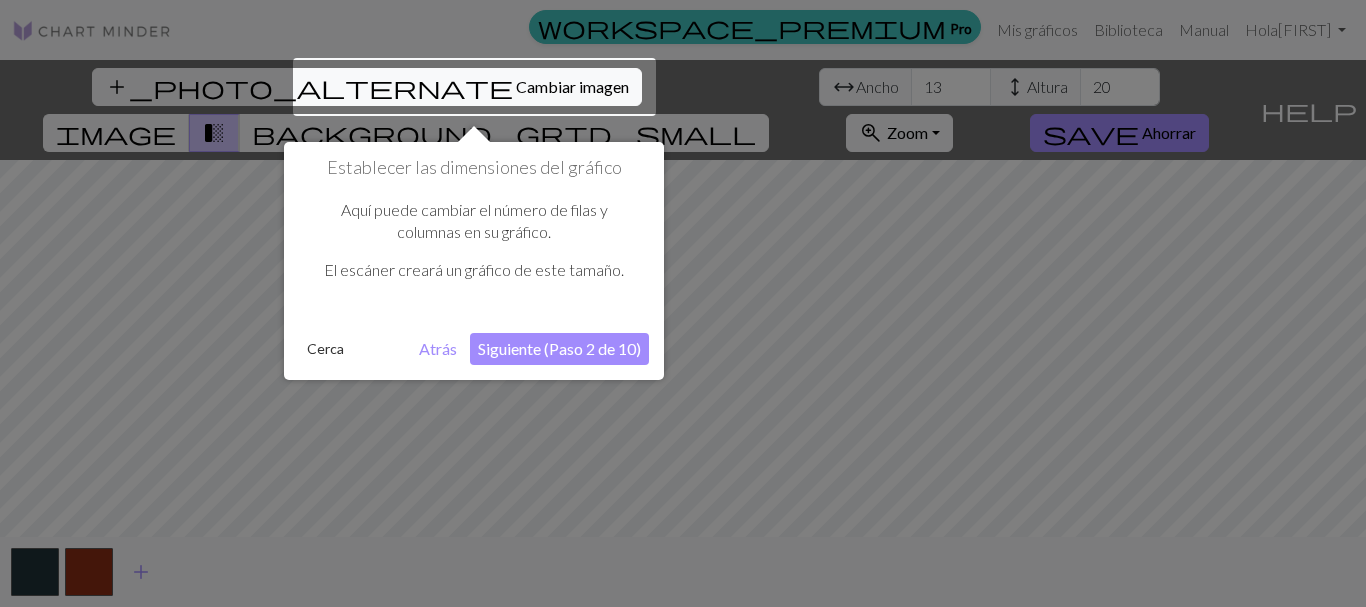 click on "Siguiente (Paso 2 de 10)" at bounding box center [559, 348] 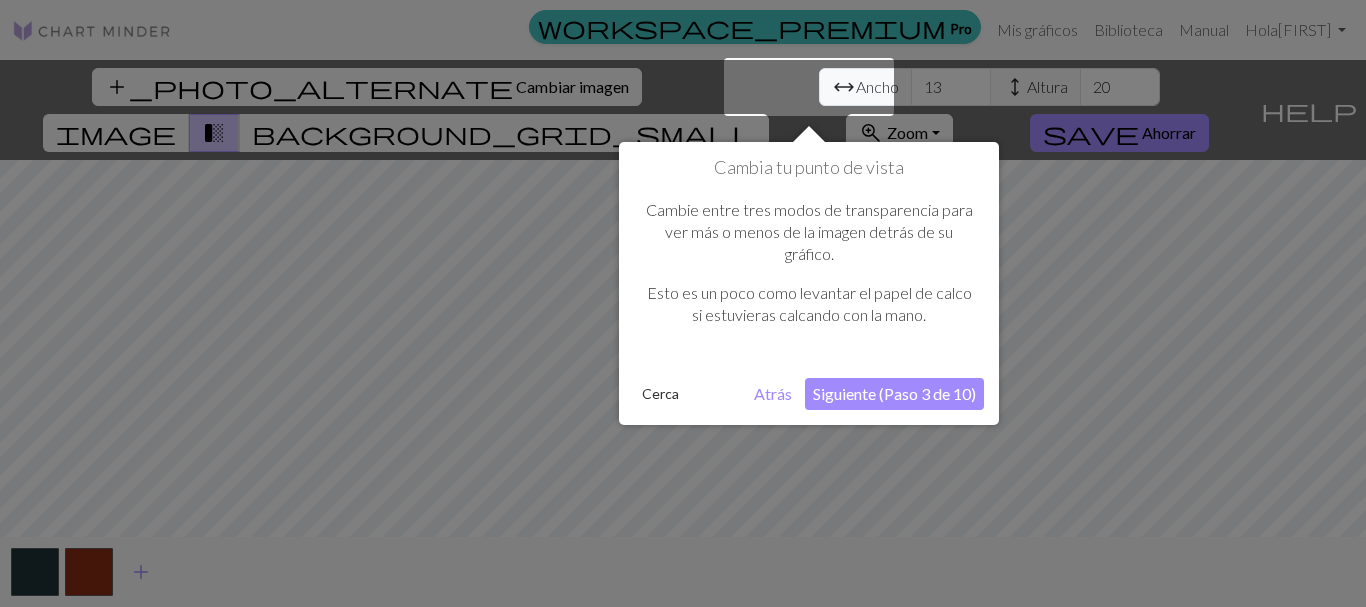click on "Siguiente (Paso 3 de 10)" at bounding box center [894, 393] 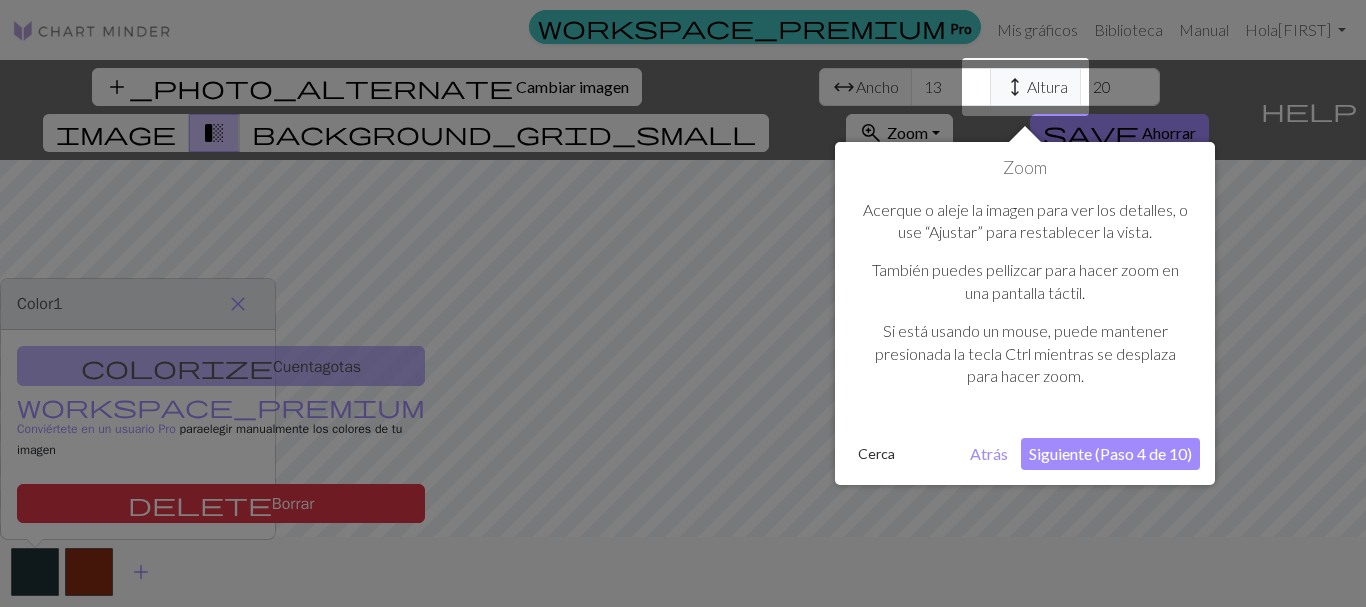 click on "Siguiente (Paso 4 de 10)" at bounding box center [1110, 453] 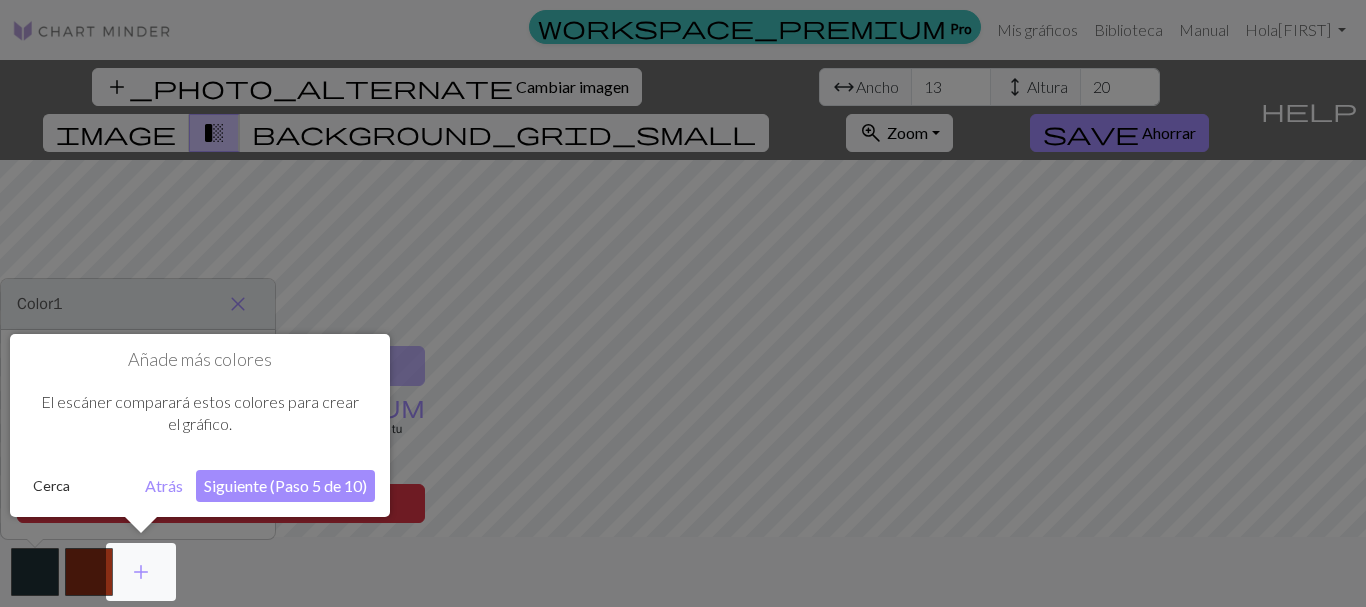 click on "Siguiente (Paso 5 de 10)" at bounding box center [285, 485] 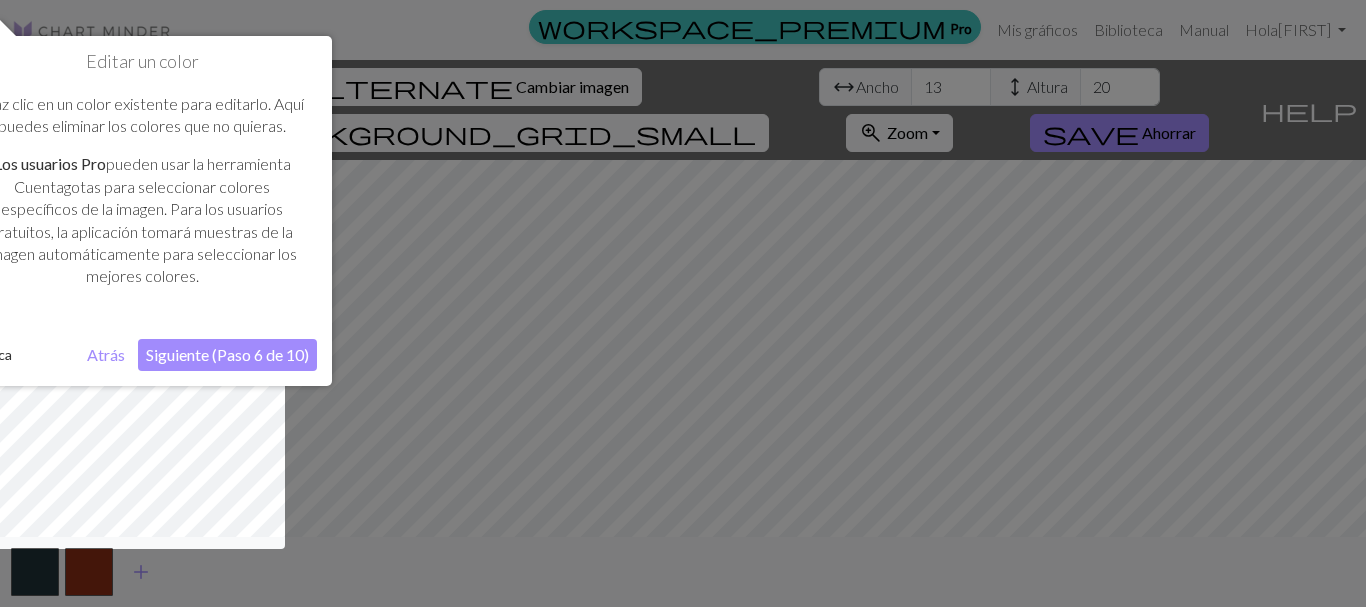 click on "Siguiente (Paso 6 de 10)" at bounding box center (227, 354) 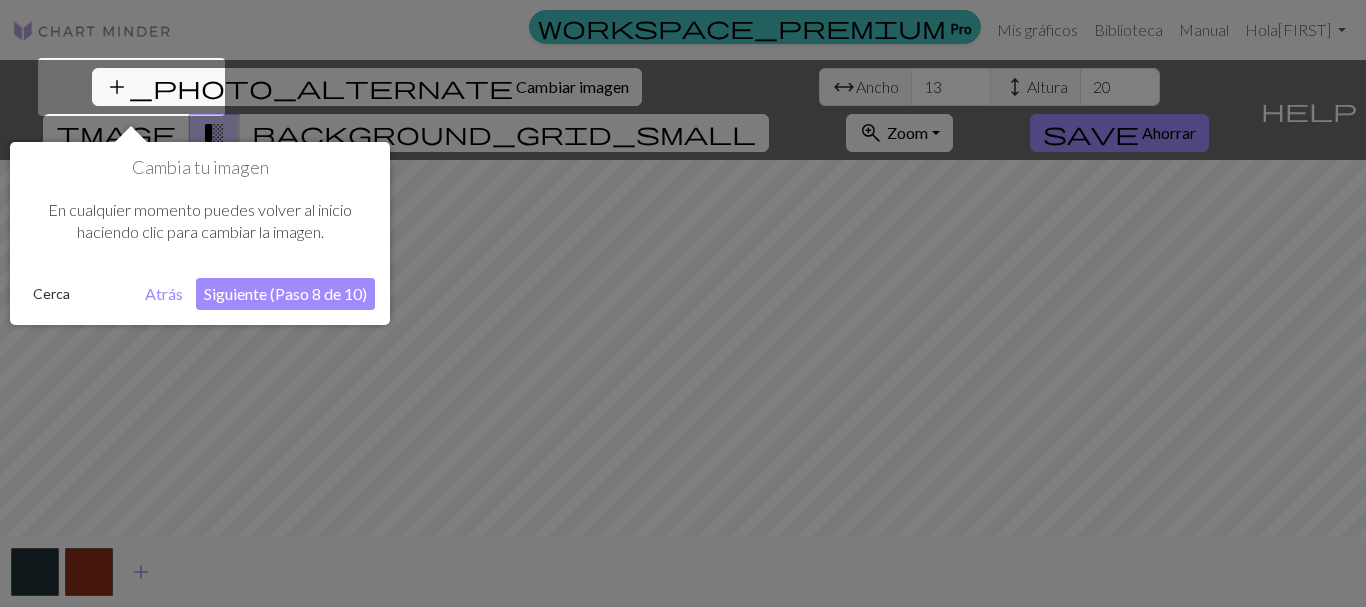 click on "Cambia tu imagen En cualquier momento puedes volver al inicio haciendo clic para cambiar la imagen. Cerca Atrás Siguiente (Paso 8 de 10)" at bounding box center [200, 233] 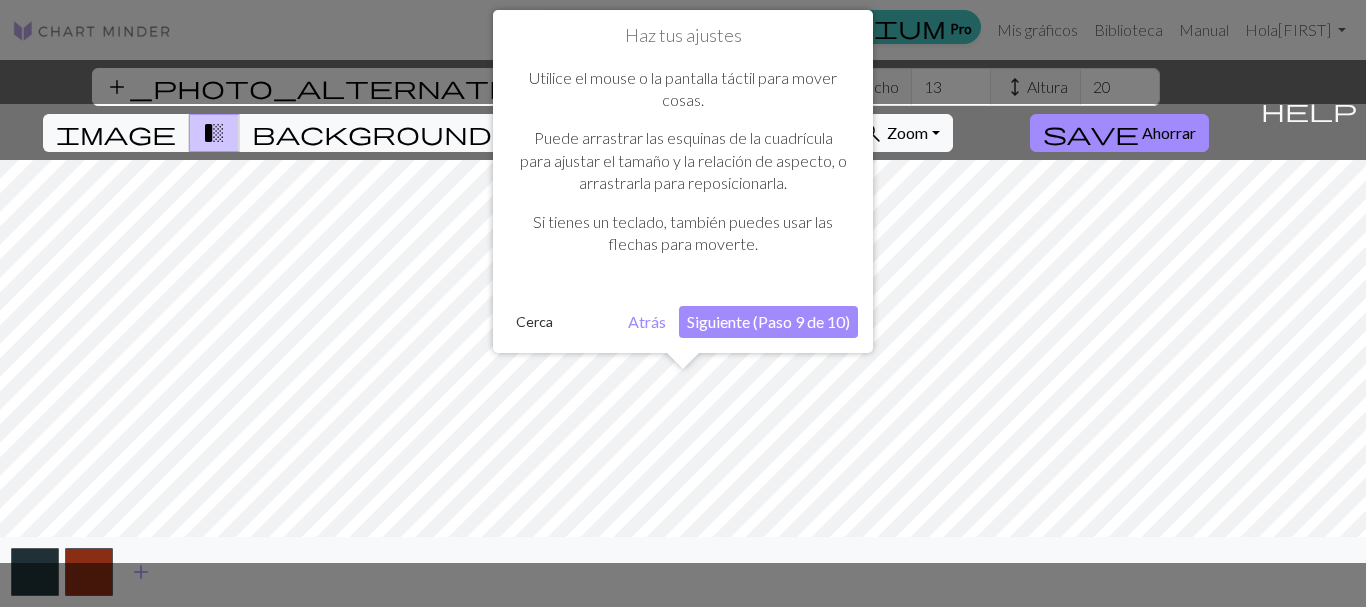 click on "Siguiente (Paso 9 de 10)" at bounding box center (768, 321) 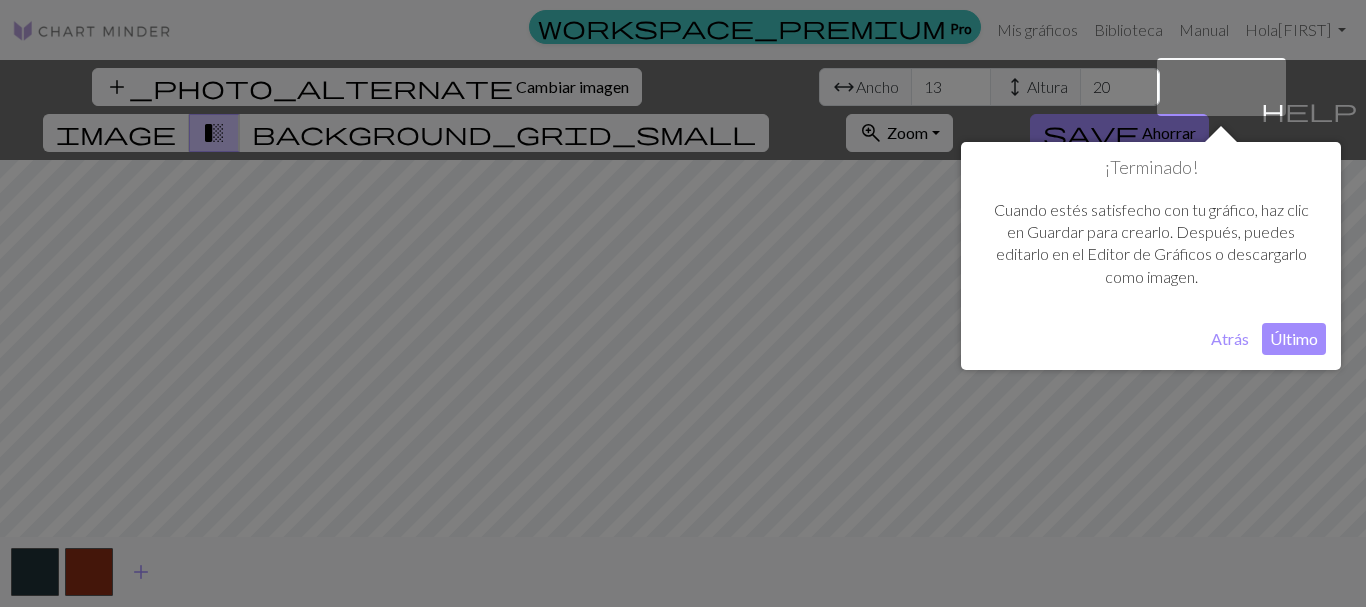 click on "Último" at bounding box center [1294, 338] 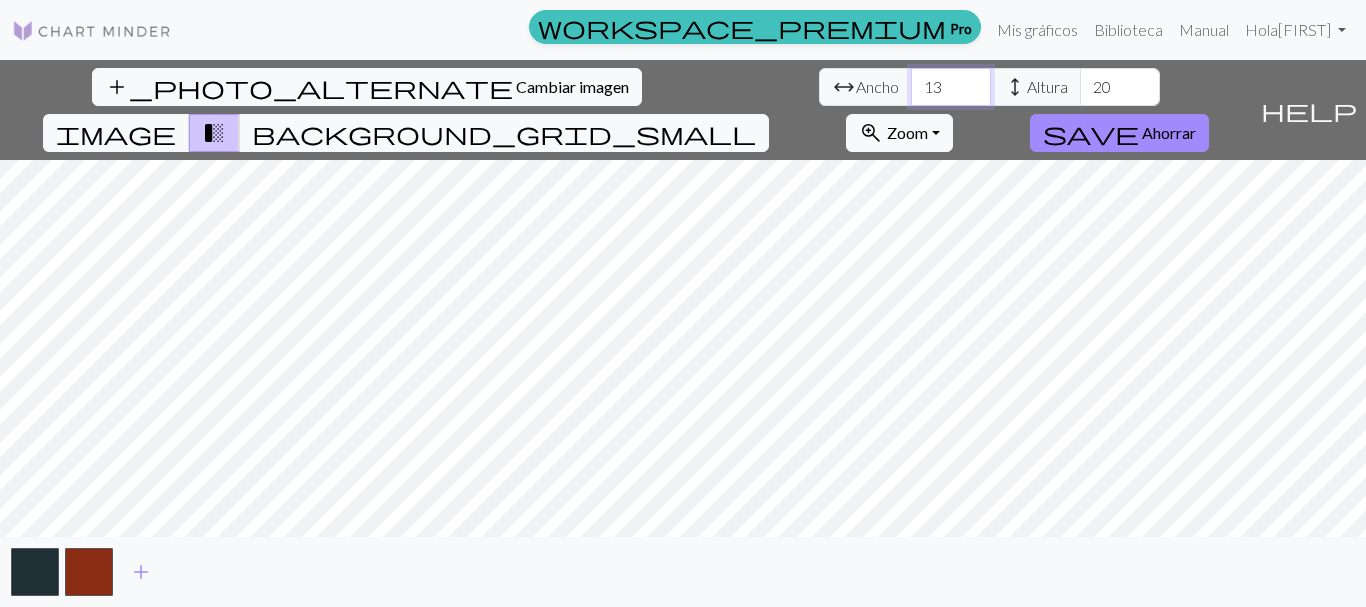 click on "13" at bounding box center [951, 87] 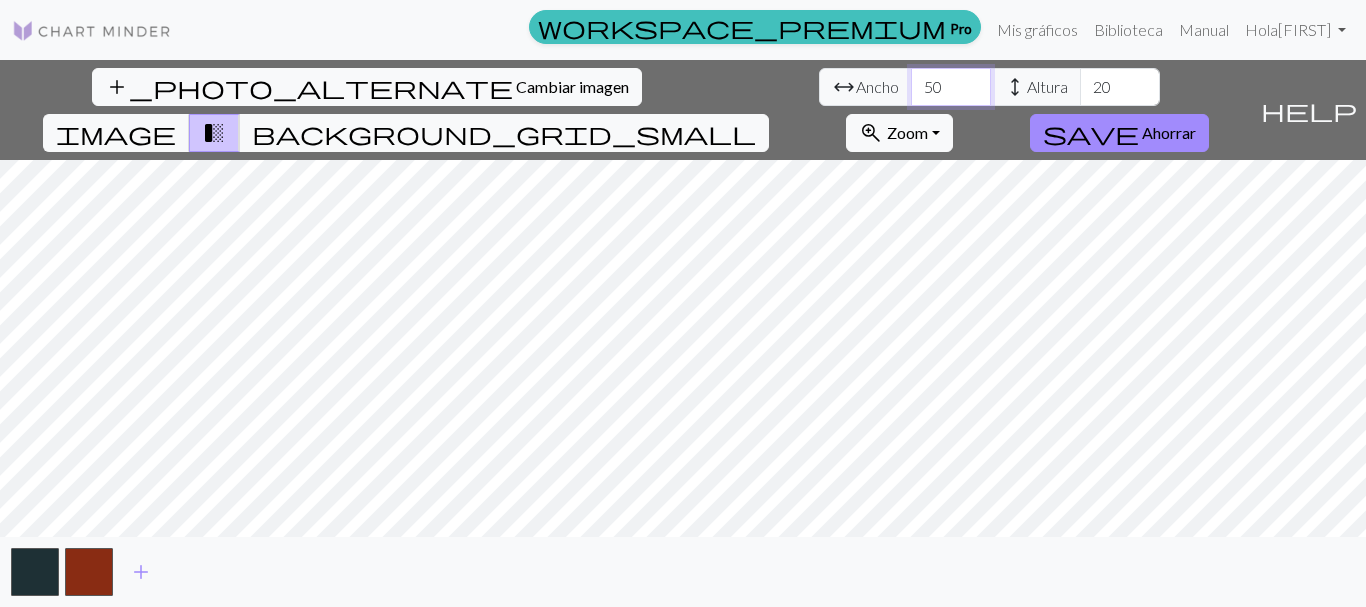 type on "50" 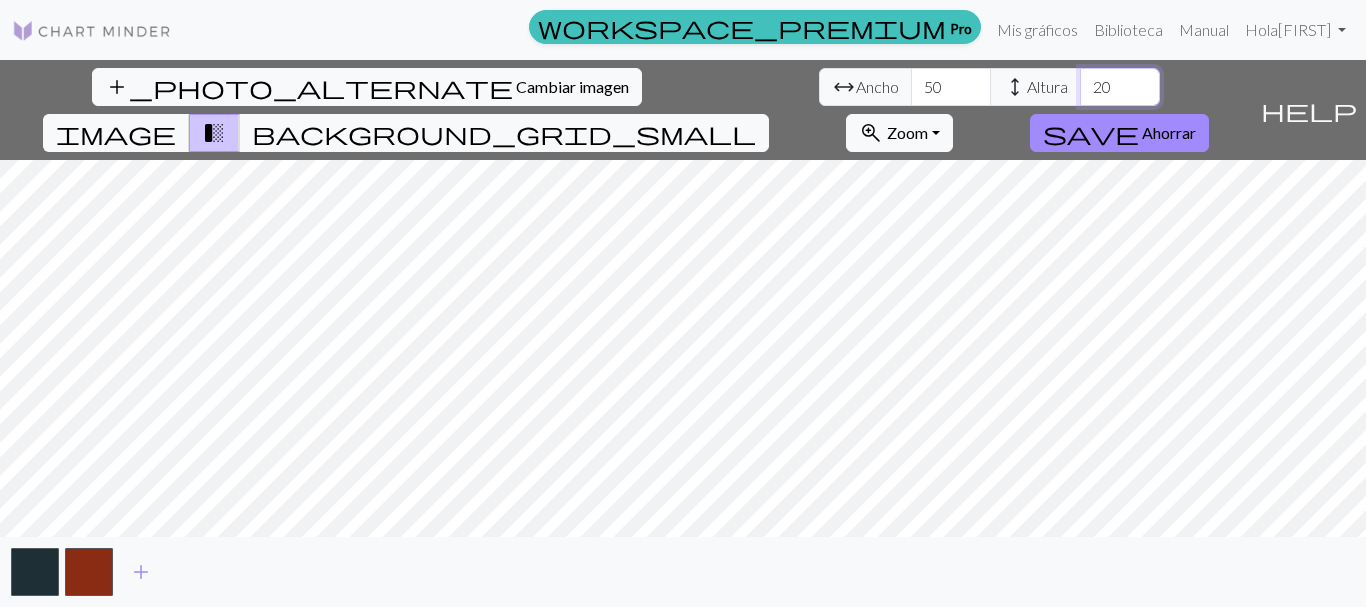 click on "20" at bounding box center (1120, 87) 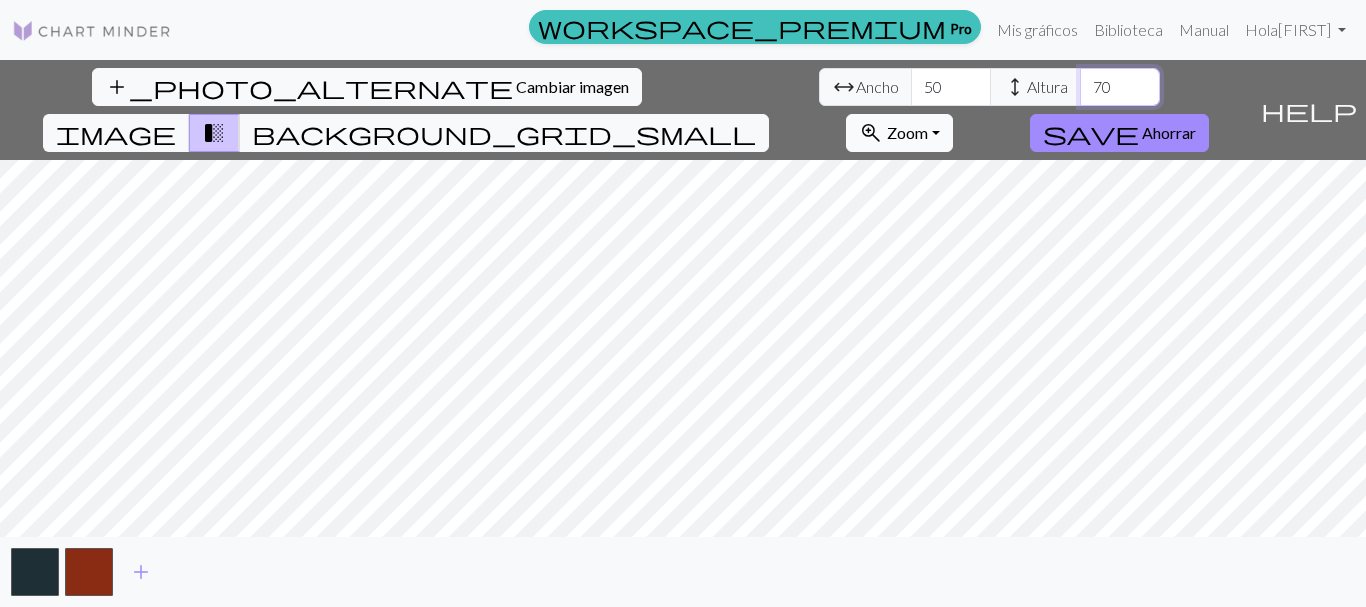 type on "70" 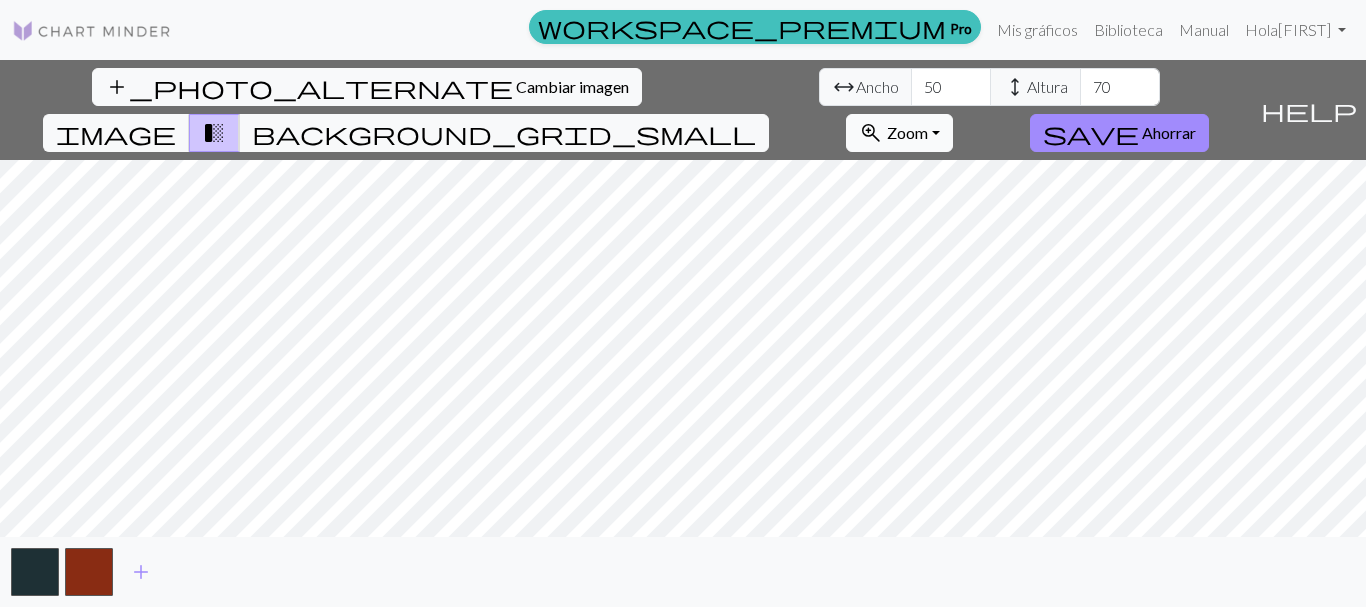 click on "Zoom" at bounding box center (907, 132) 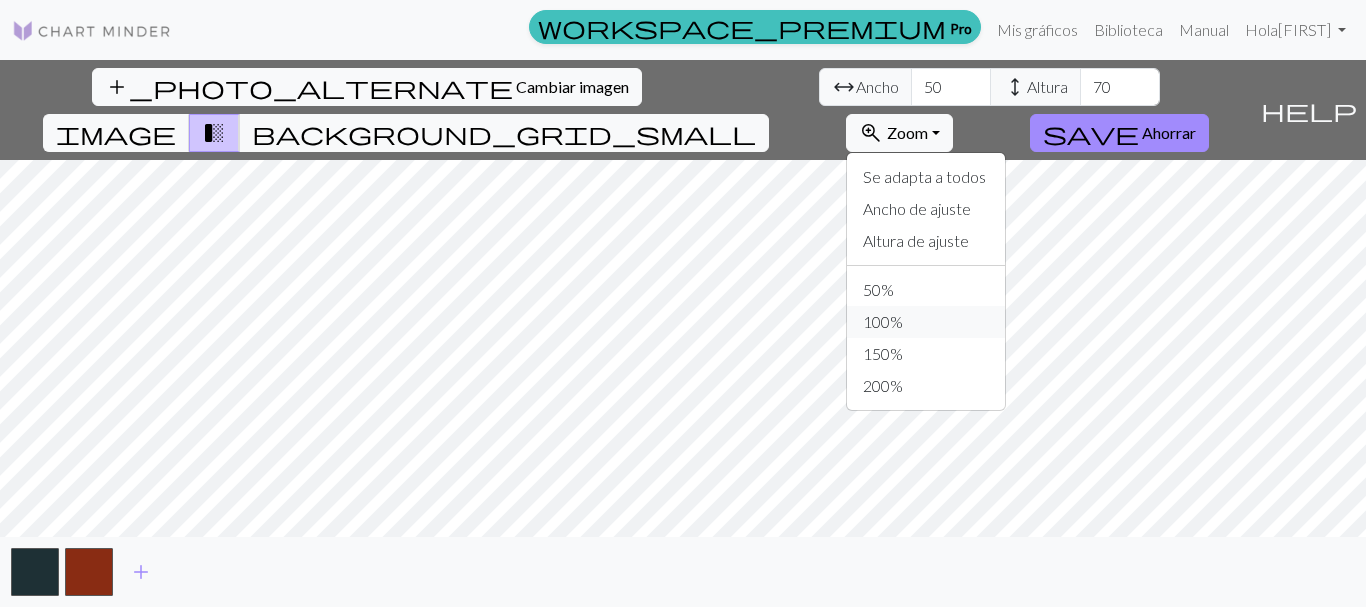 click on "100%" at bounding box center (883, 321) 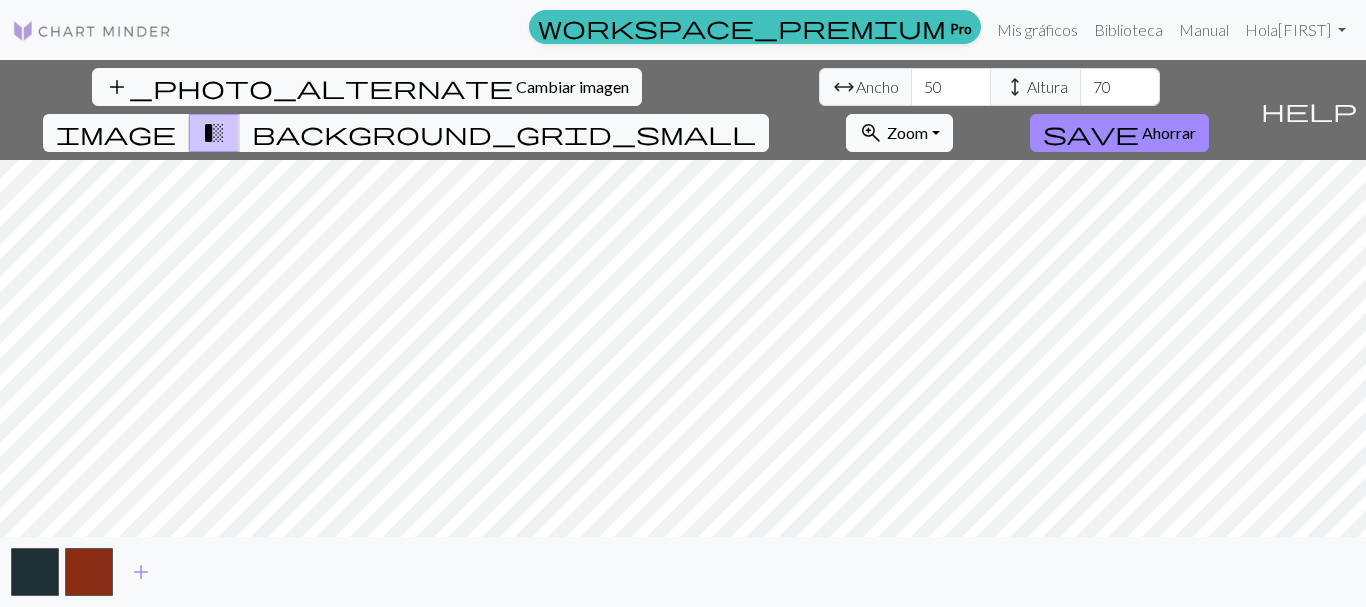 click on "zoom_in Zoom Zoom" at bounding box center [899, 133] 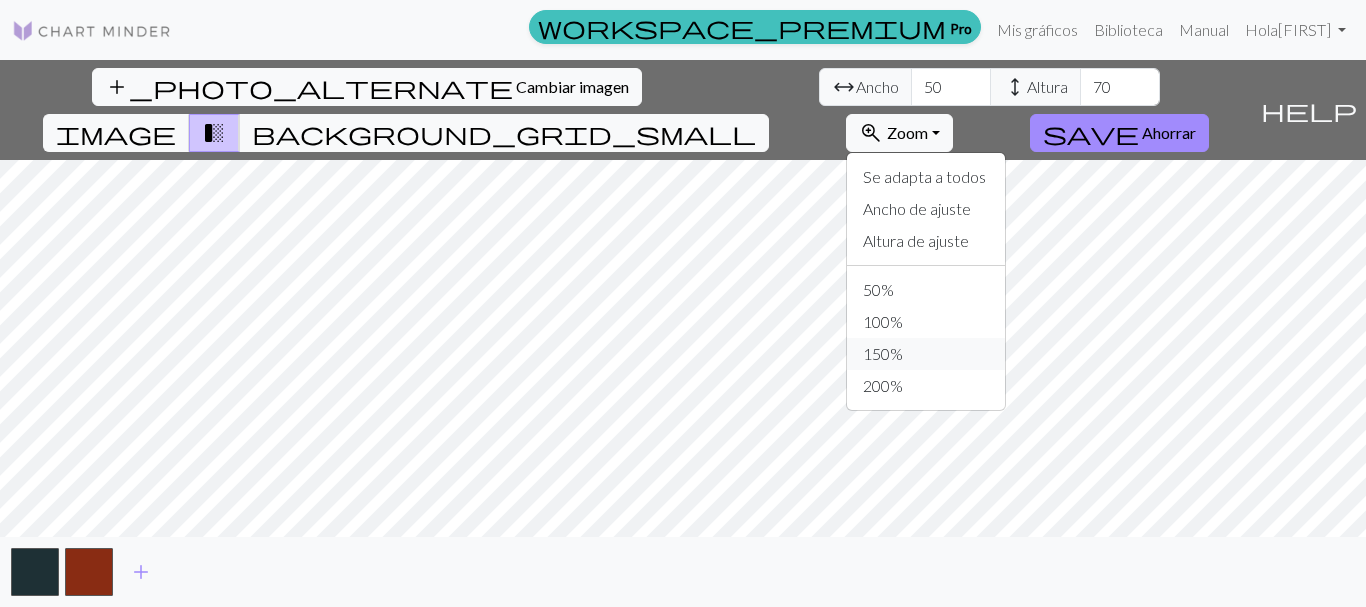 click on "150%" at bounding box center [883, 353] 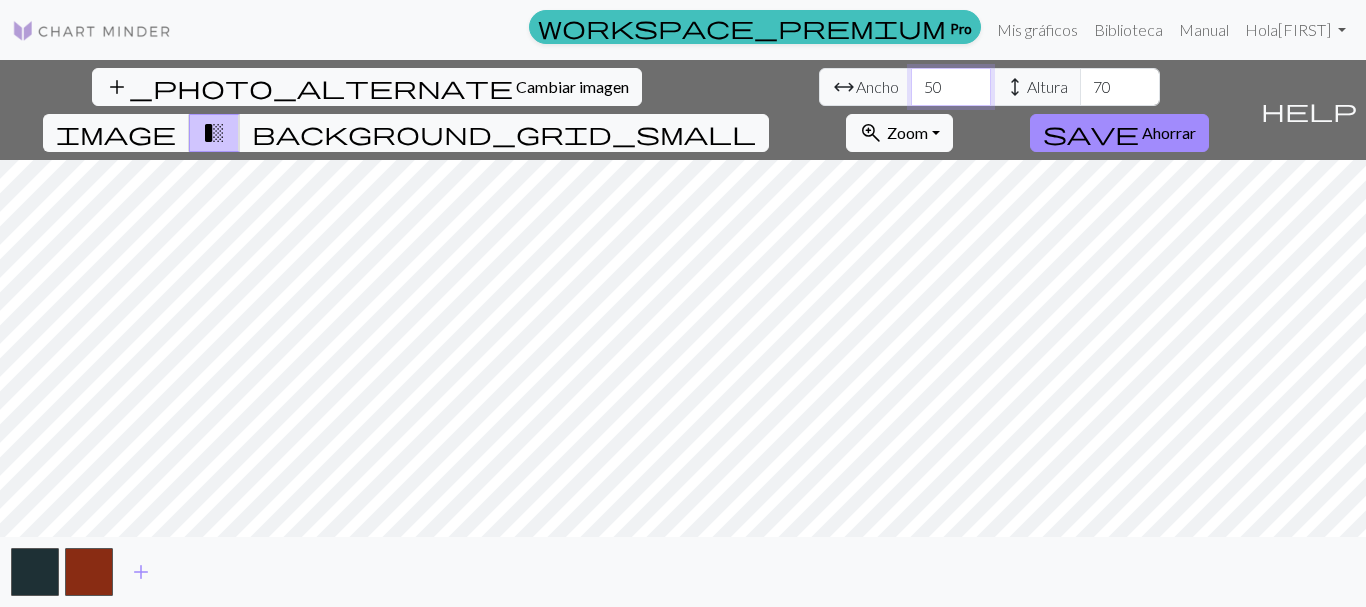 click on "50" at bounding box center [951, 87] 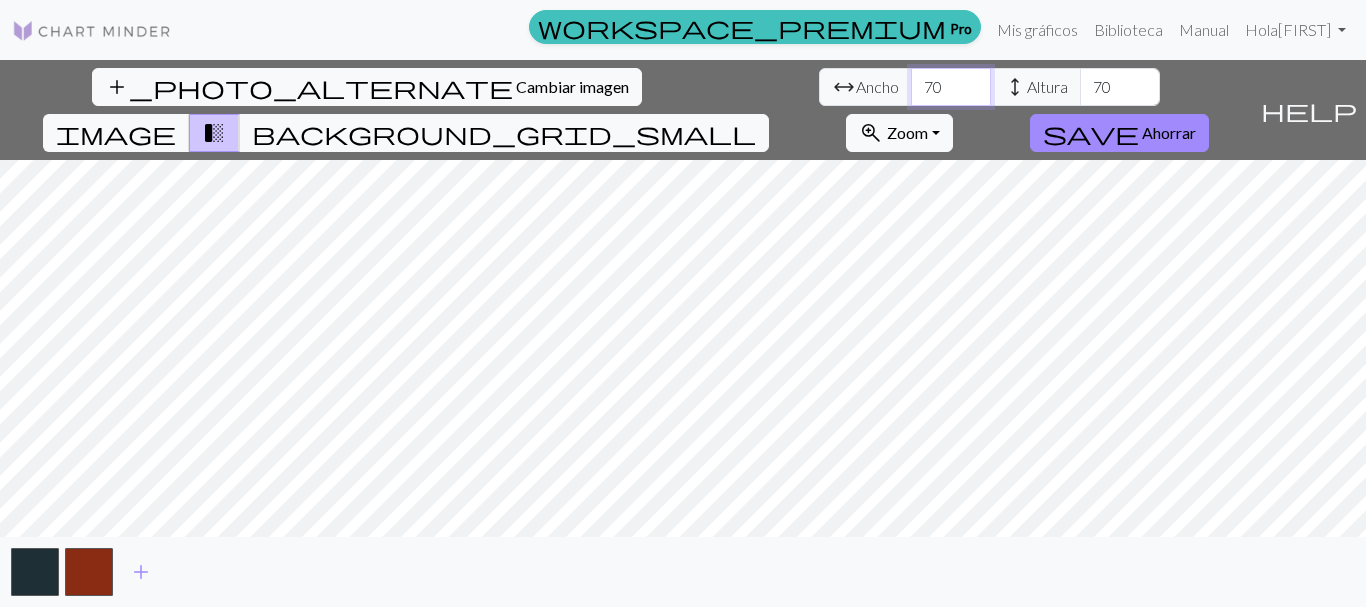 type on "70" 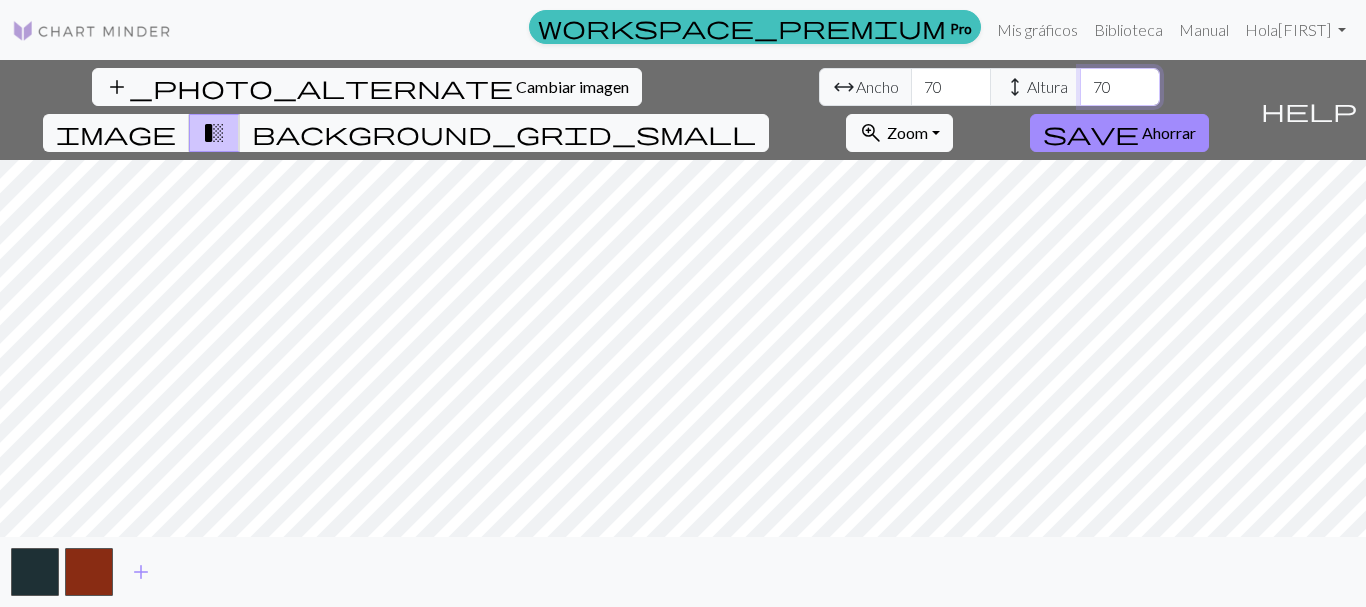 click on "70" at bounding box center [1120, 87] 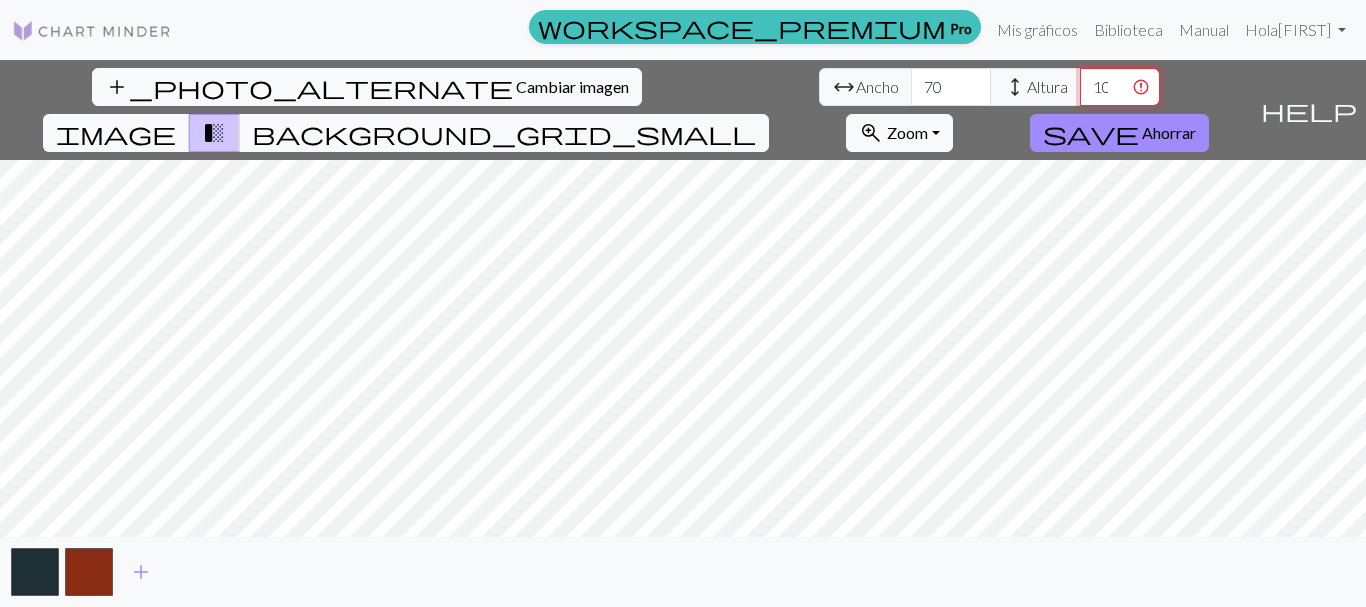 scroll, scrollTop: 0, scrollLeft: 13, axis: horizontal 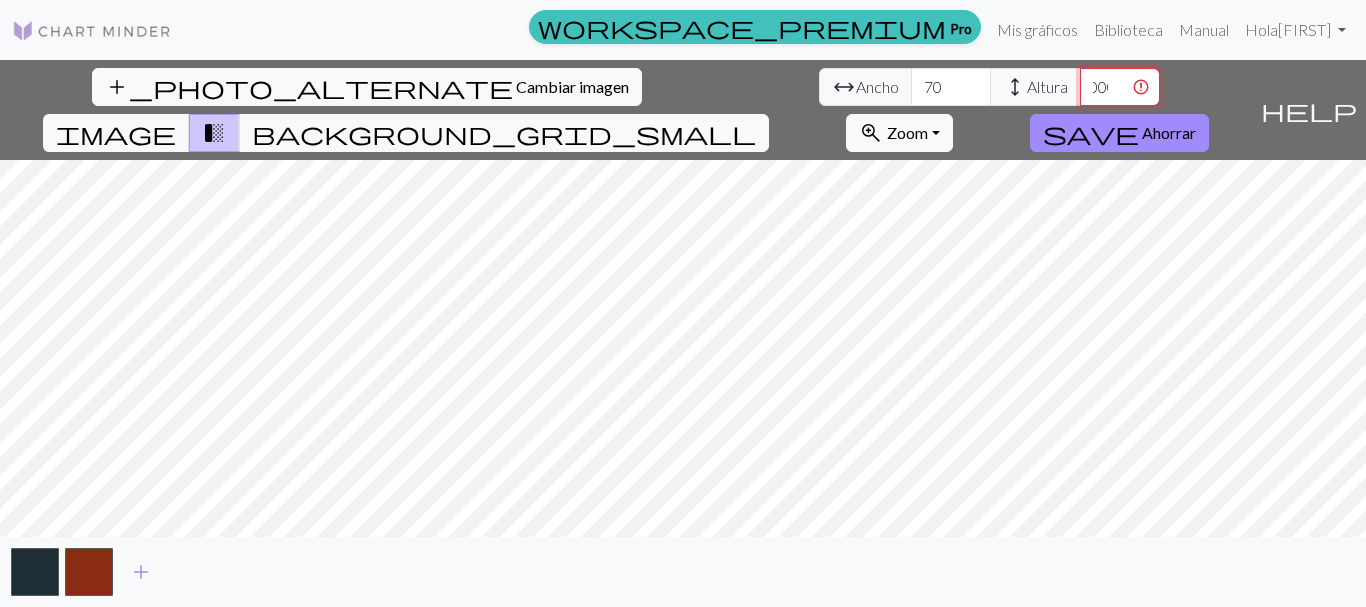 type on "1000" 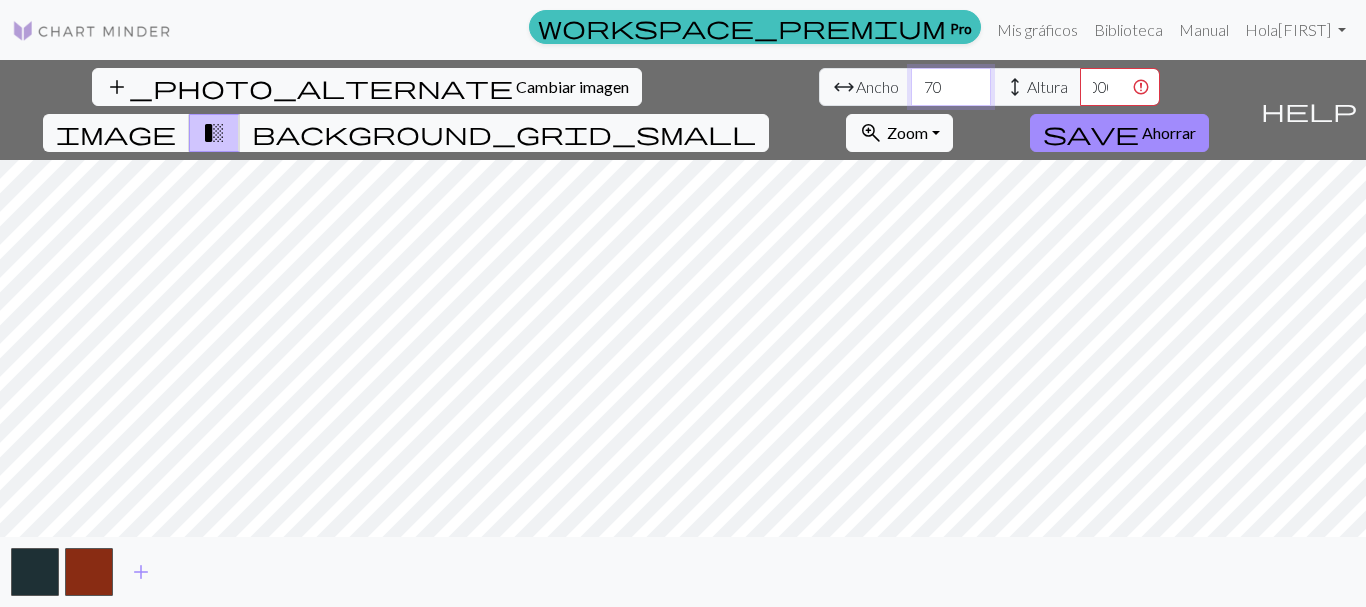 click on "70" at bounding box center (951, 87) 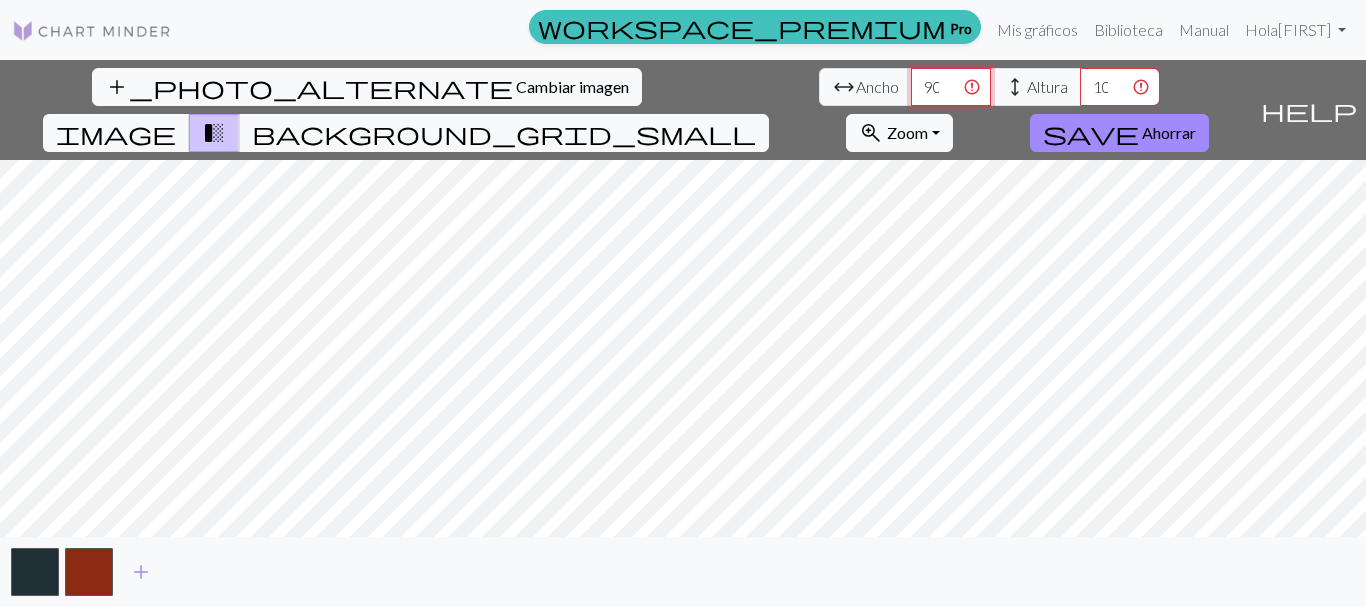 scroll, scrollTop: 0, scrollLeft: 4, axis: horizontal 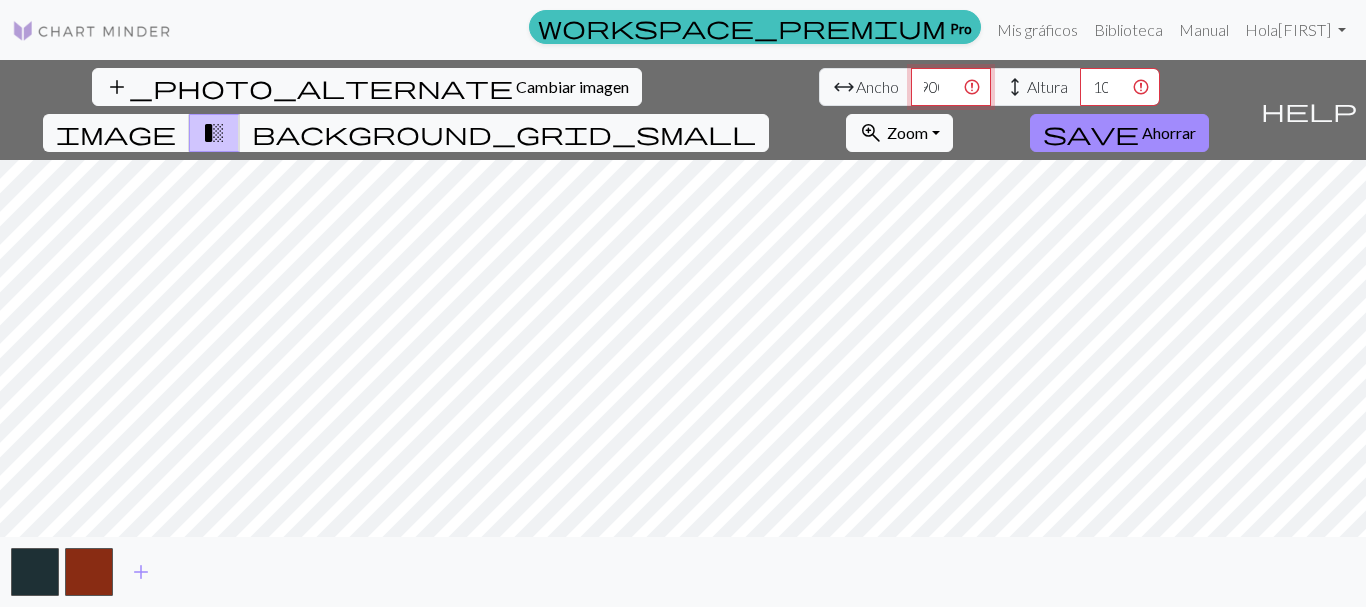 type on "900" 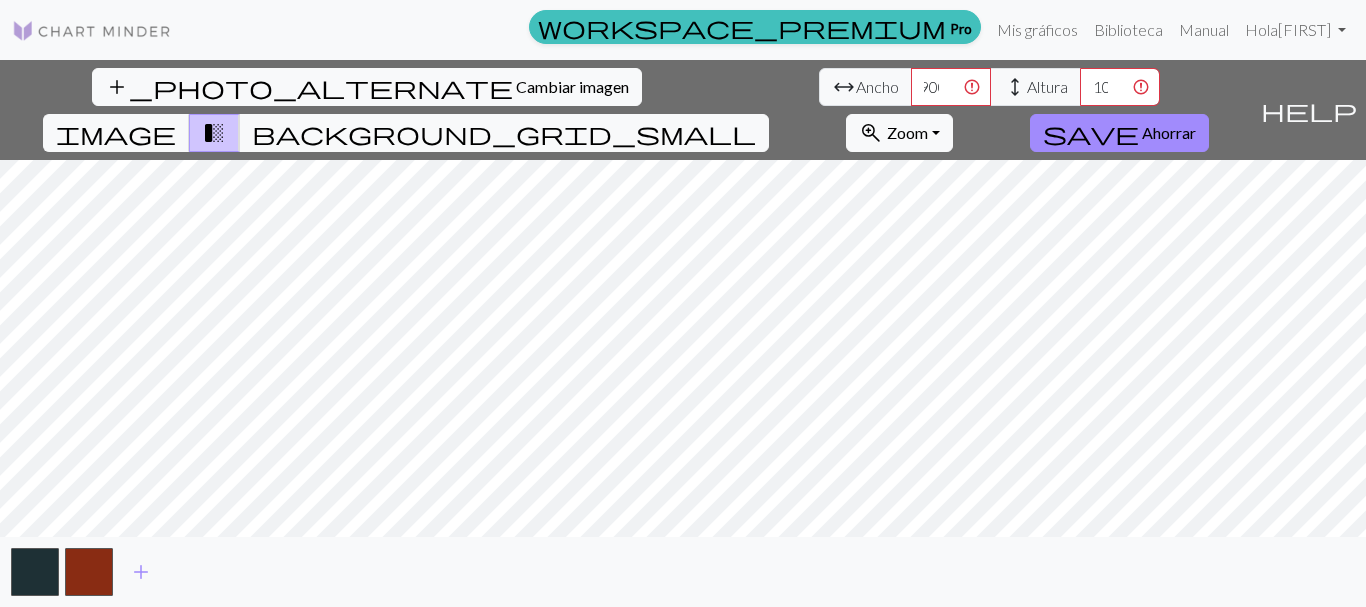 scroll, scrollTop: 0, scrollLeft: 0, axis: both 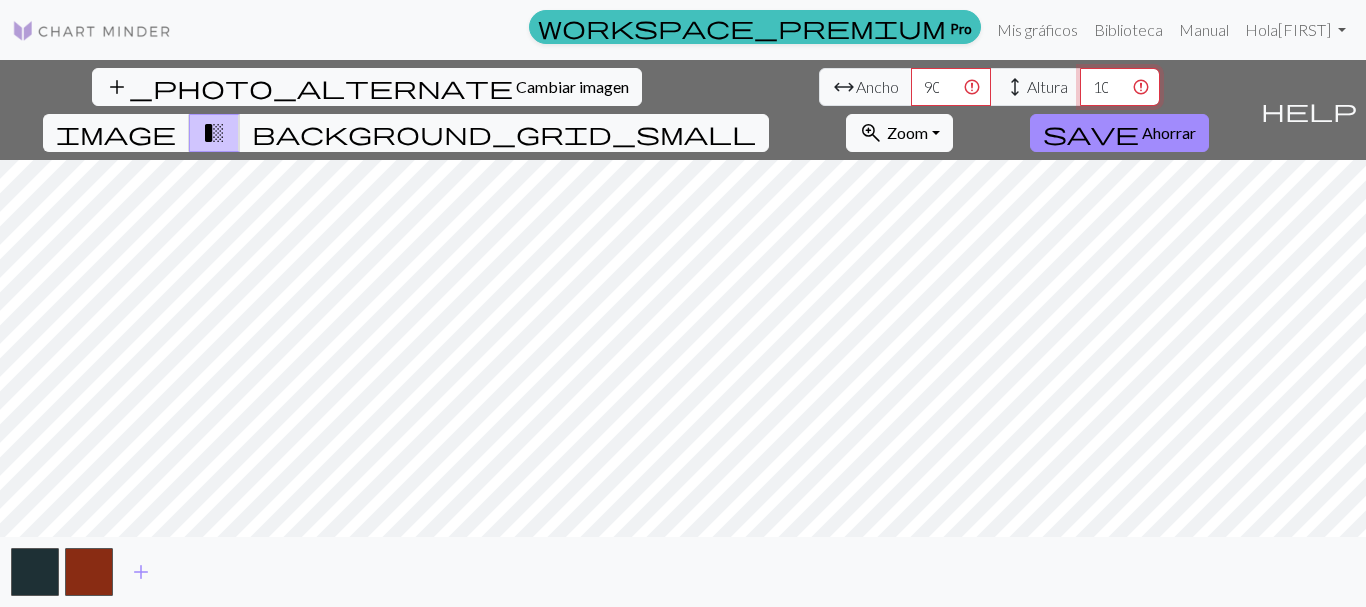 click on "1000" at bounding box center (1120, 87) 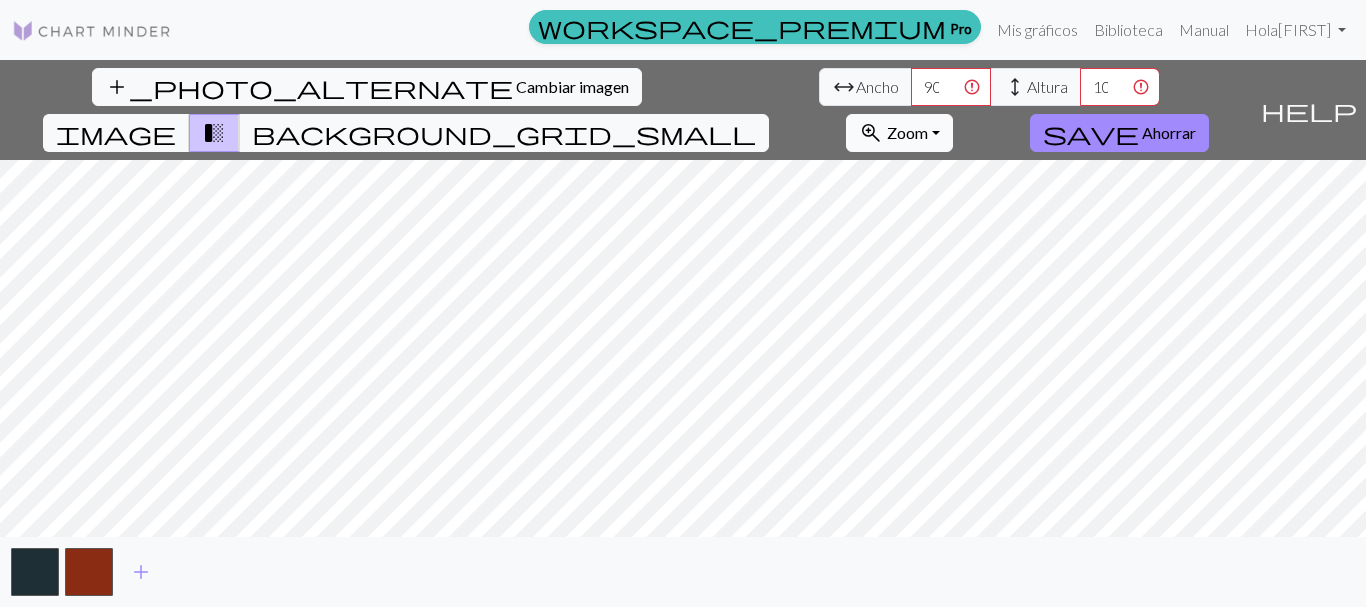 click on "Zoom" at bounding box center [907, 132] 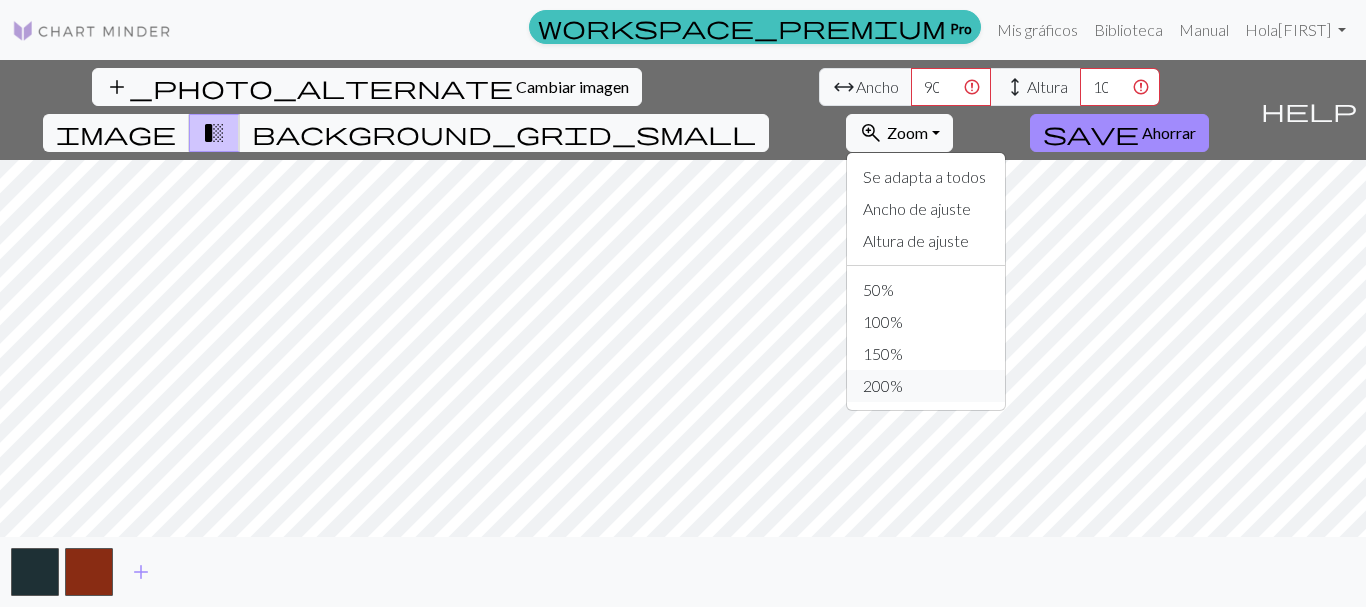 click on "200%" at bounding box center (926, 386) 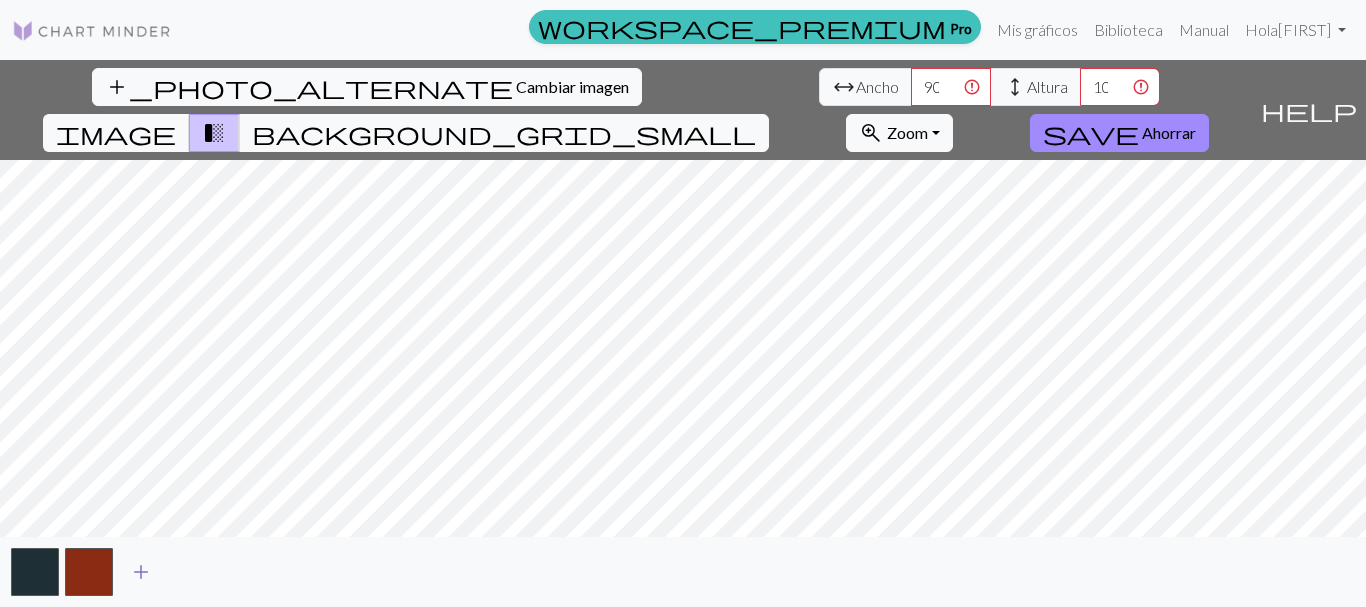 click on "add" at bounding box center [141, 572] 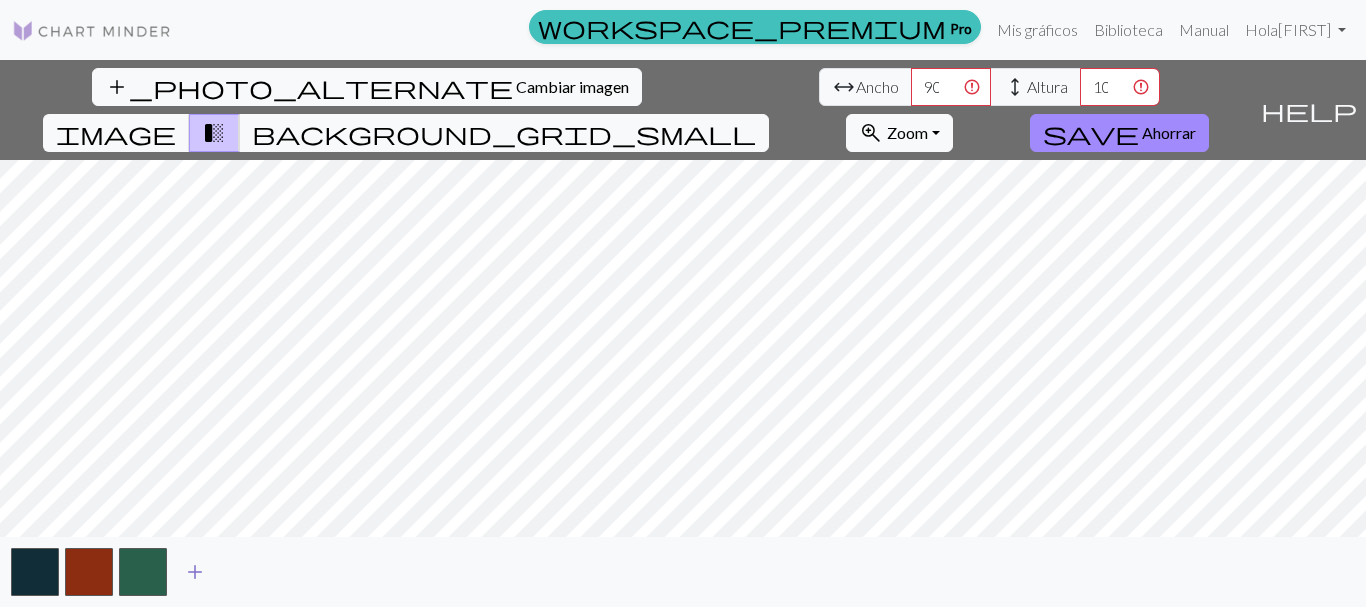 click on "add" at bounding box center (195, 572) 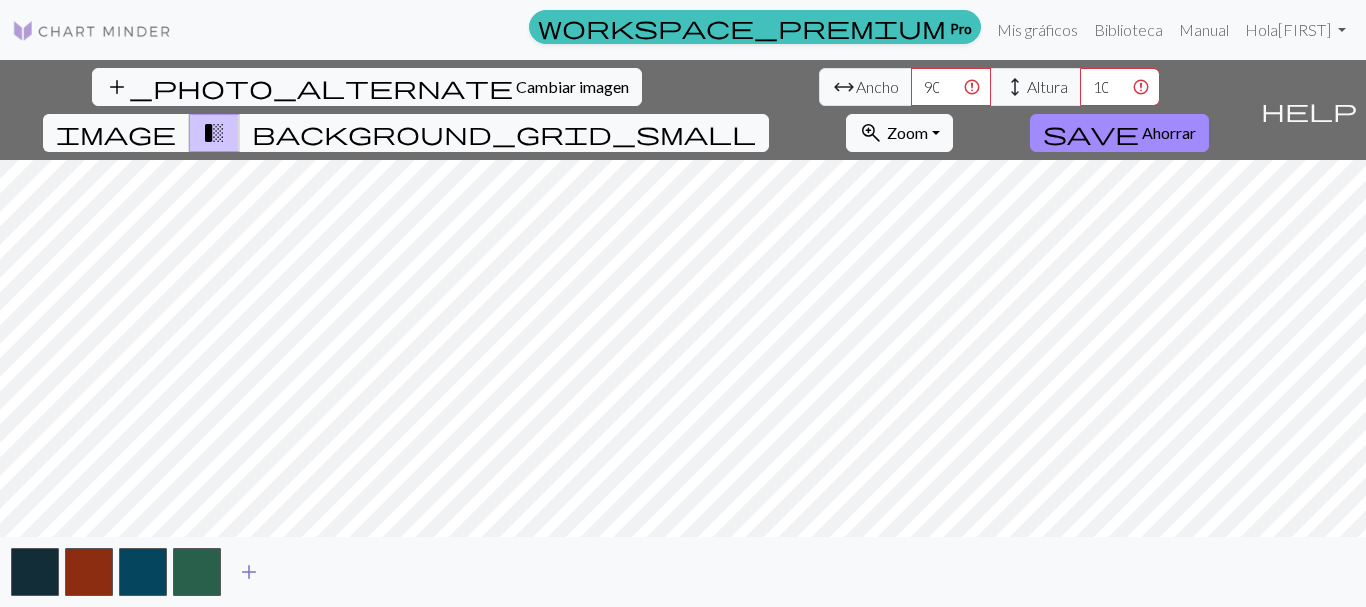 click on "add" at bounding box center [249, 572] 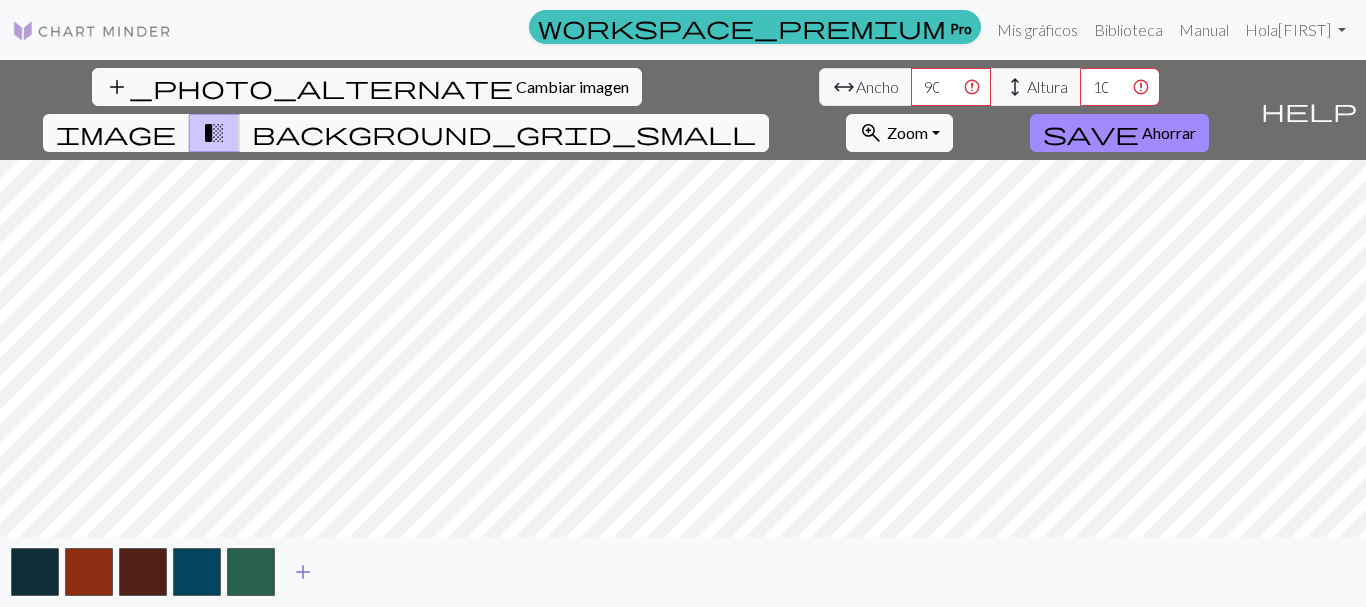 click on "add" at bounding box center [303, 572] 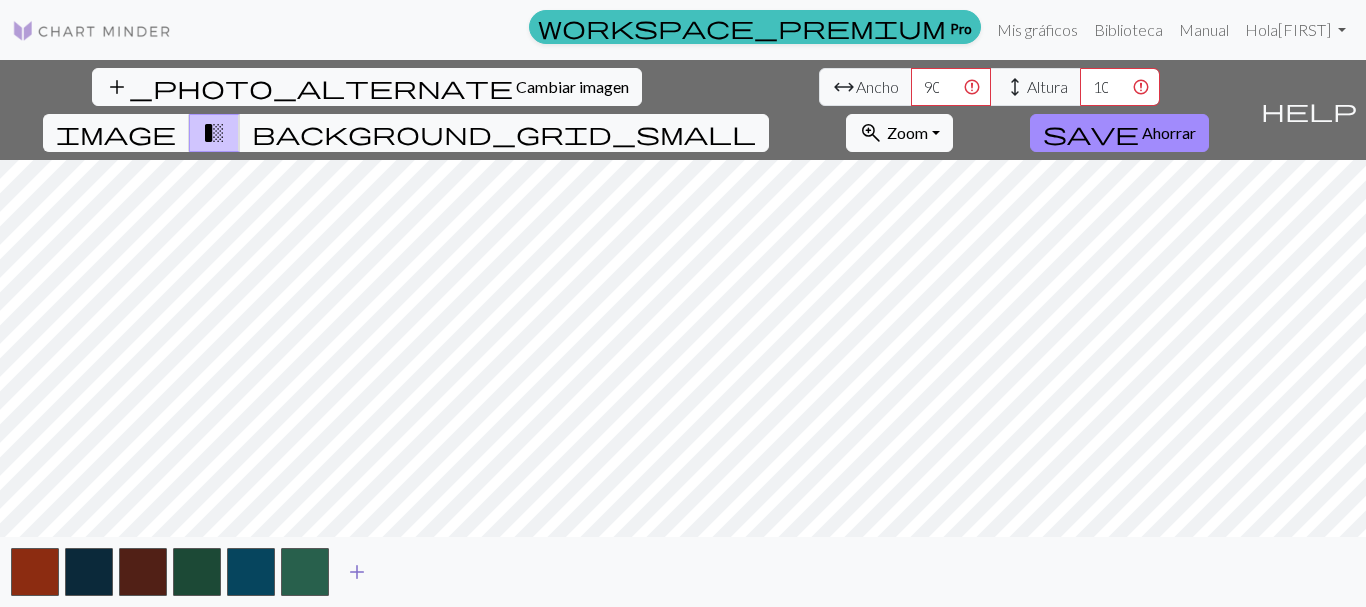 click on "add" at bounding box center [357, 572] 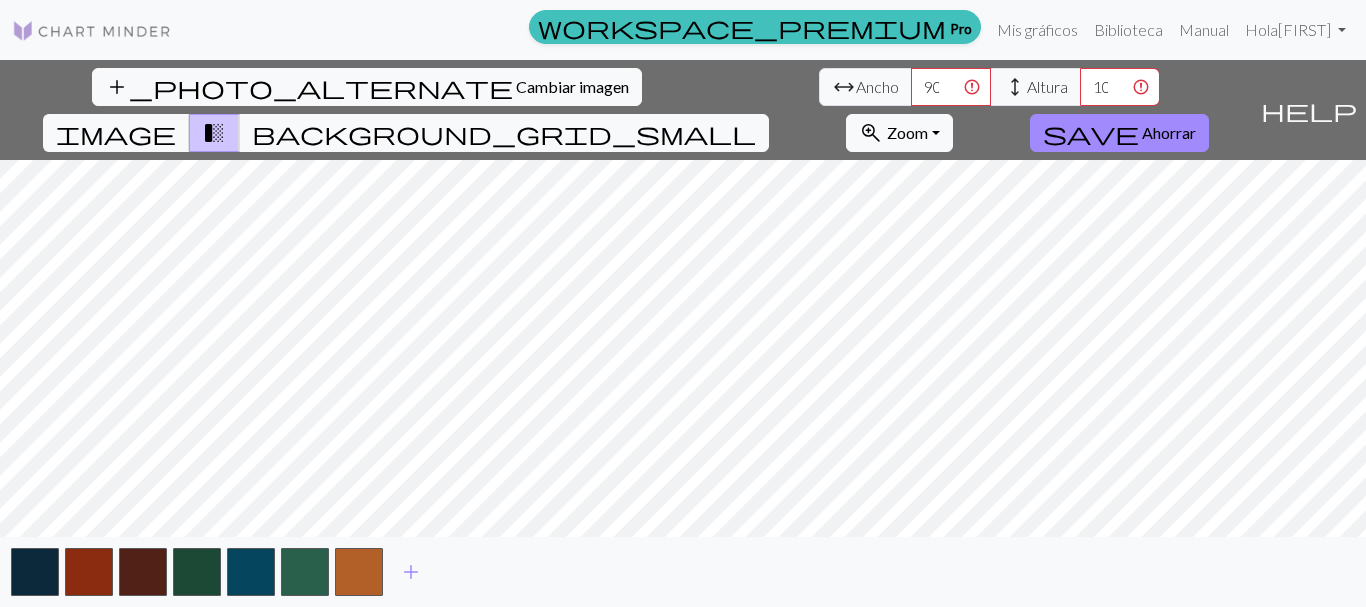 click on "add" at bounding box center (683, 572) 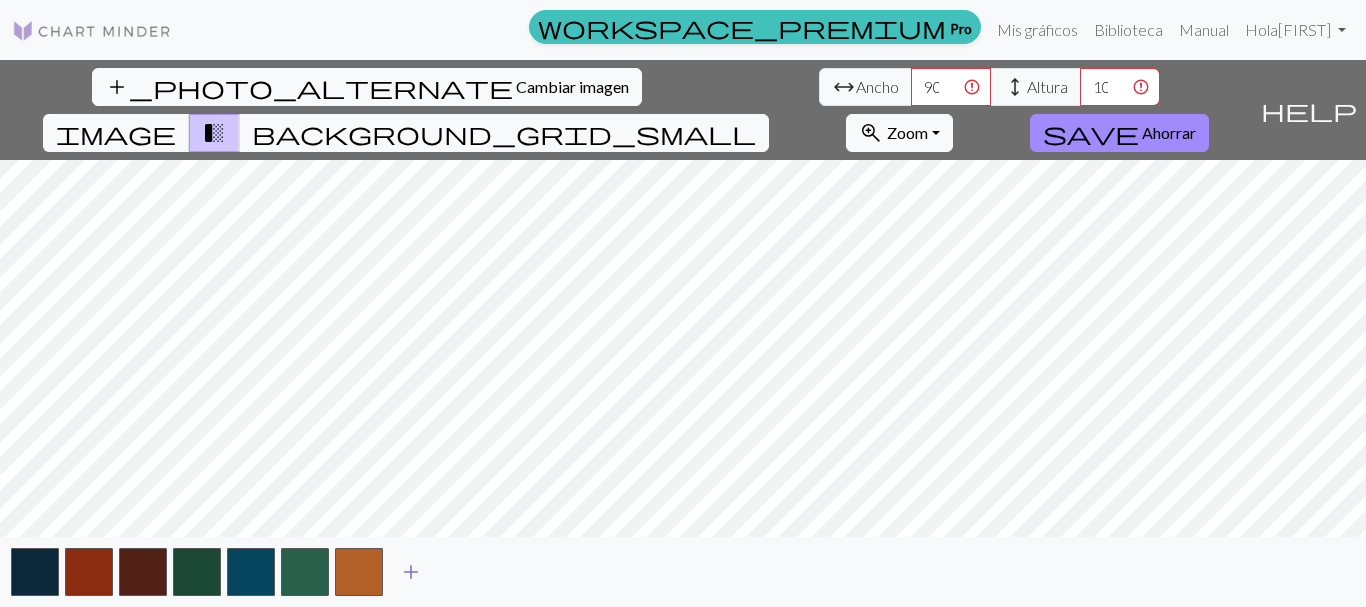 click on "add" at bounding box center (411, 572) 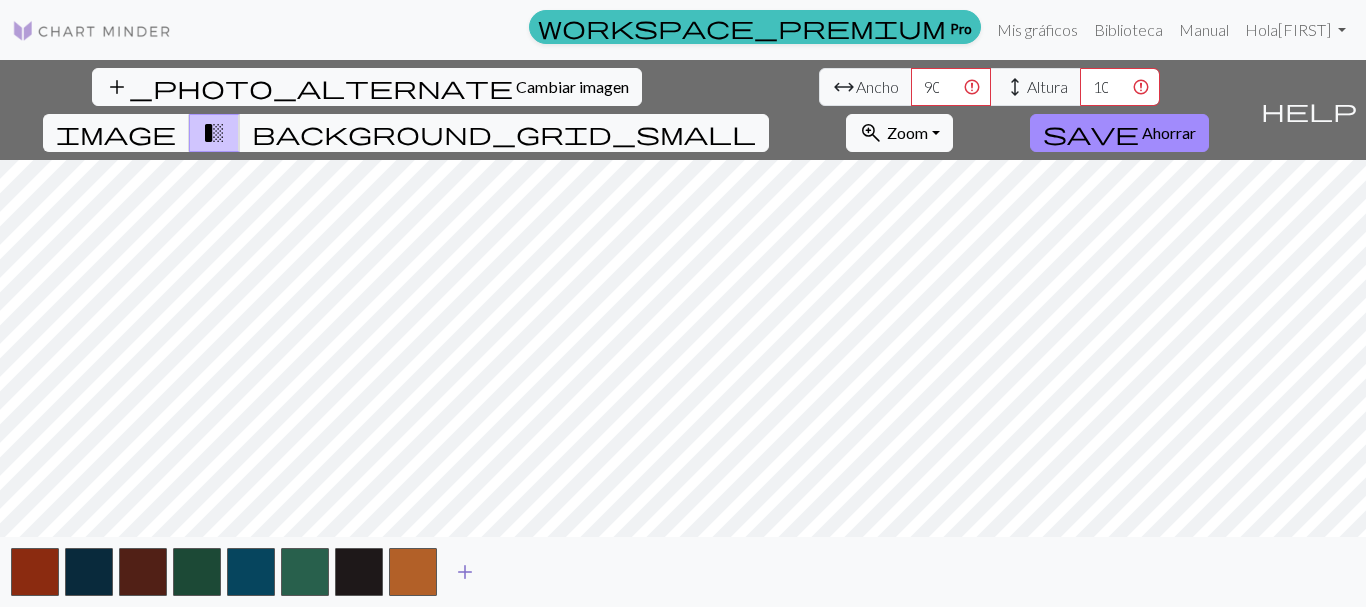 click on "add" at bounding box center [465, 572] 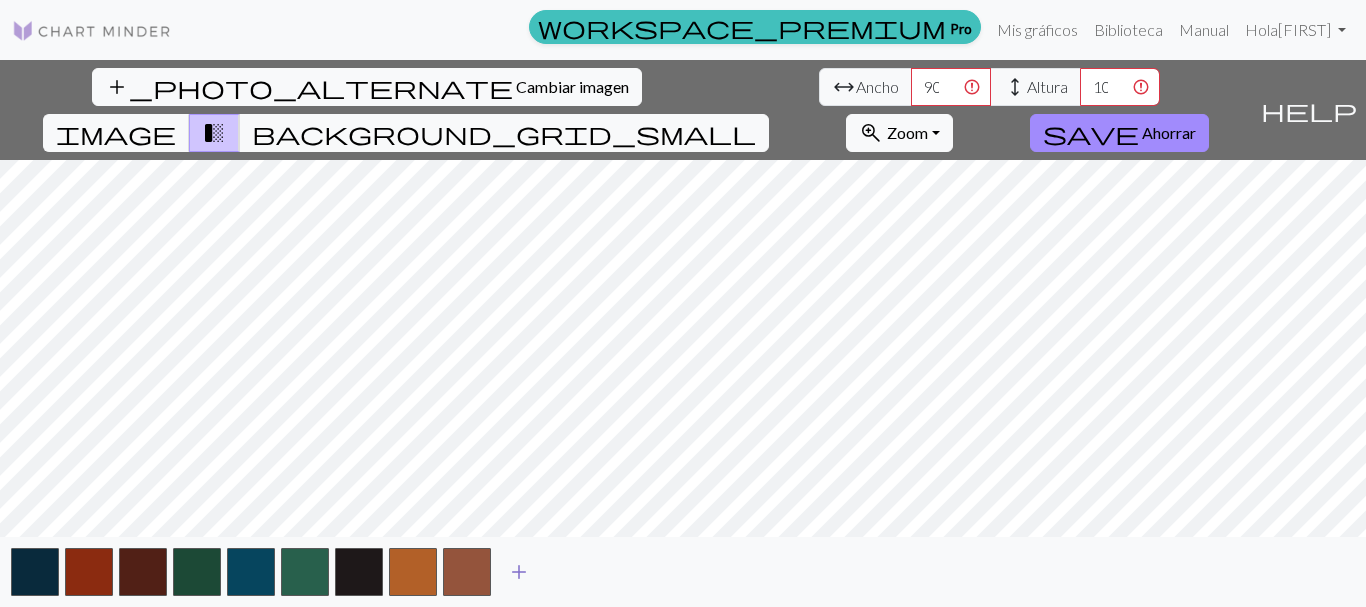 click on "add" at bounding box center [519, 572] 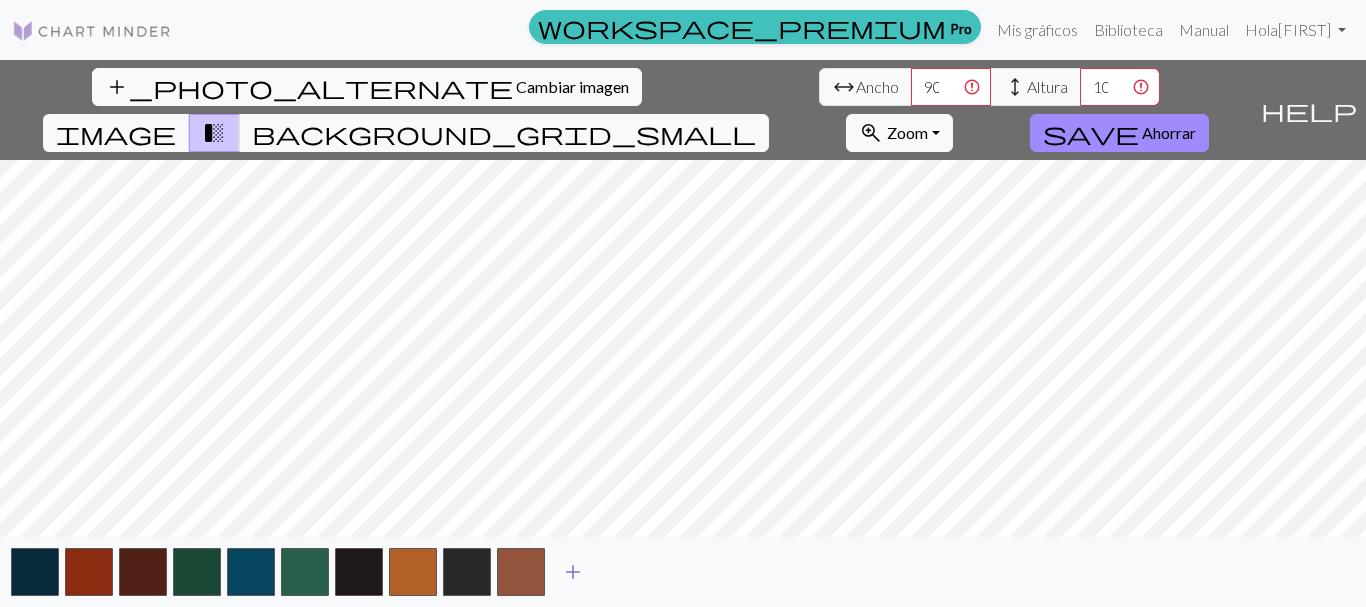 click on "add" at bounding box center (573, 572) 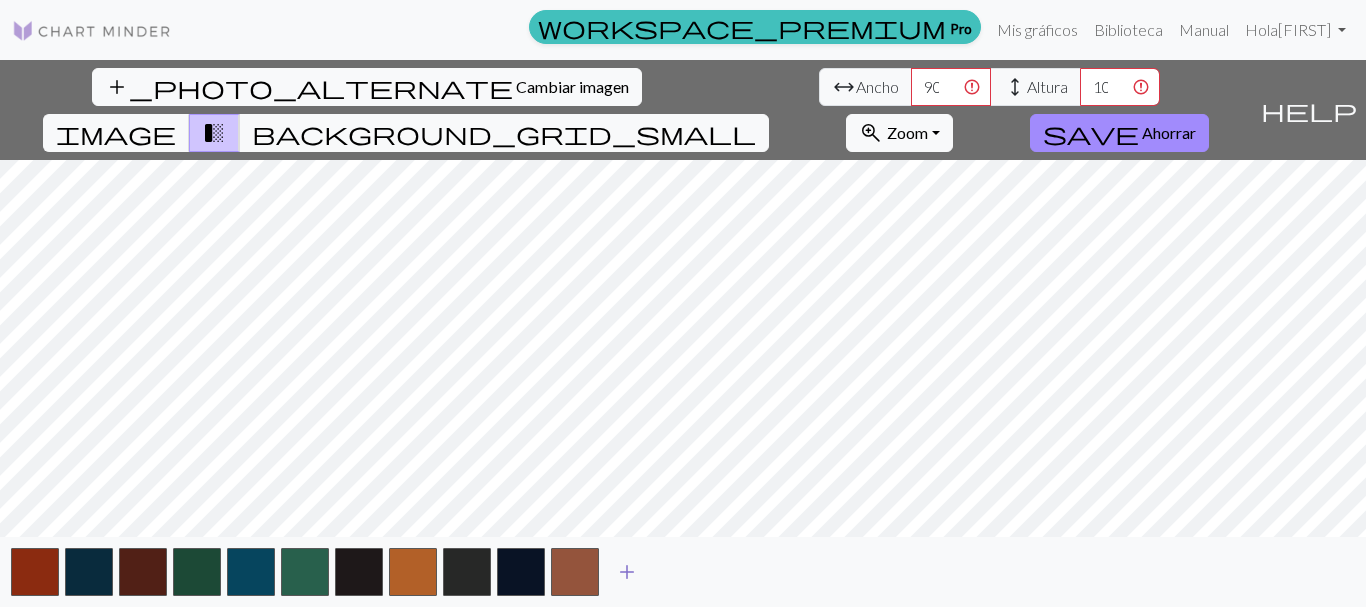 click on "add" at bounding box center [627, 572] 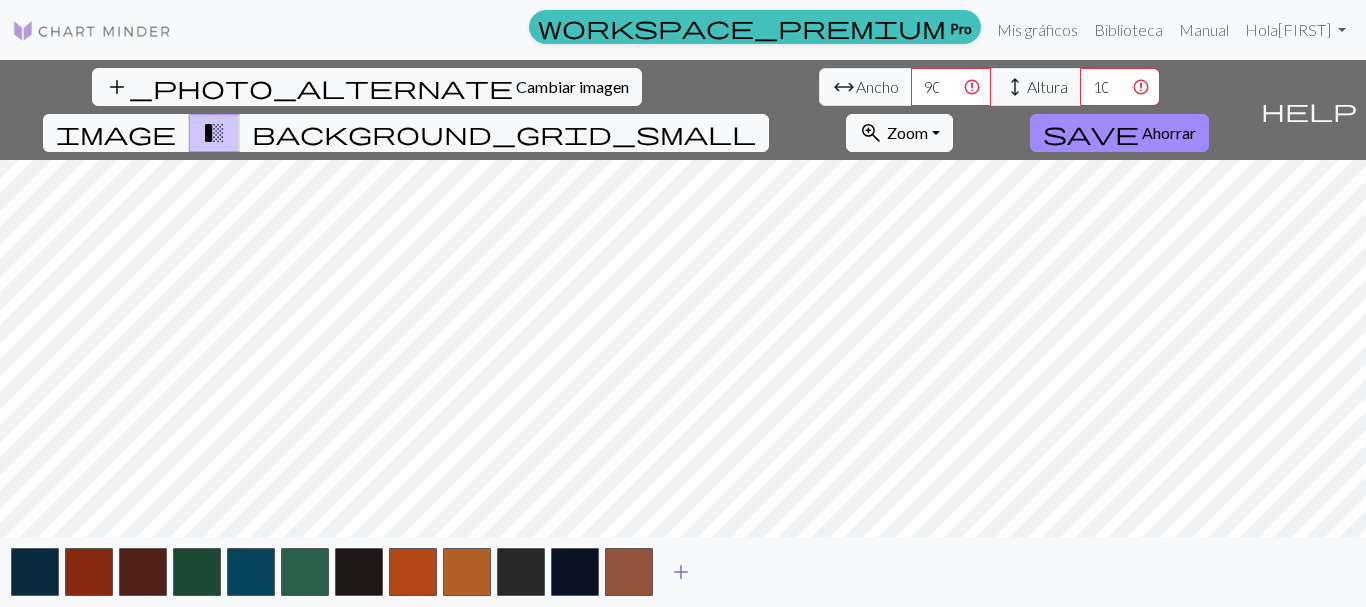 click on "add" at bounding box center [681, 572] 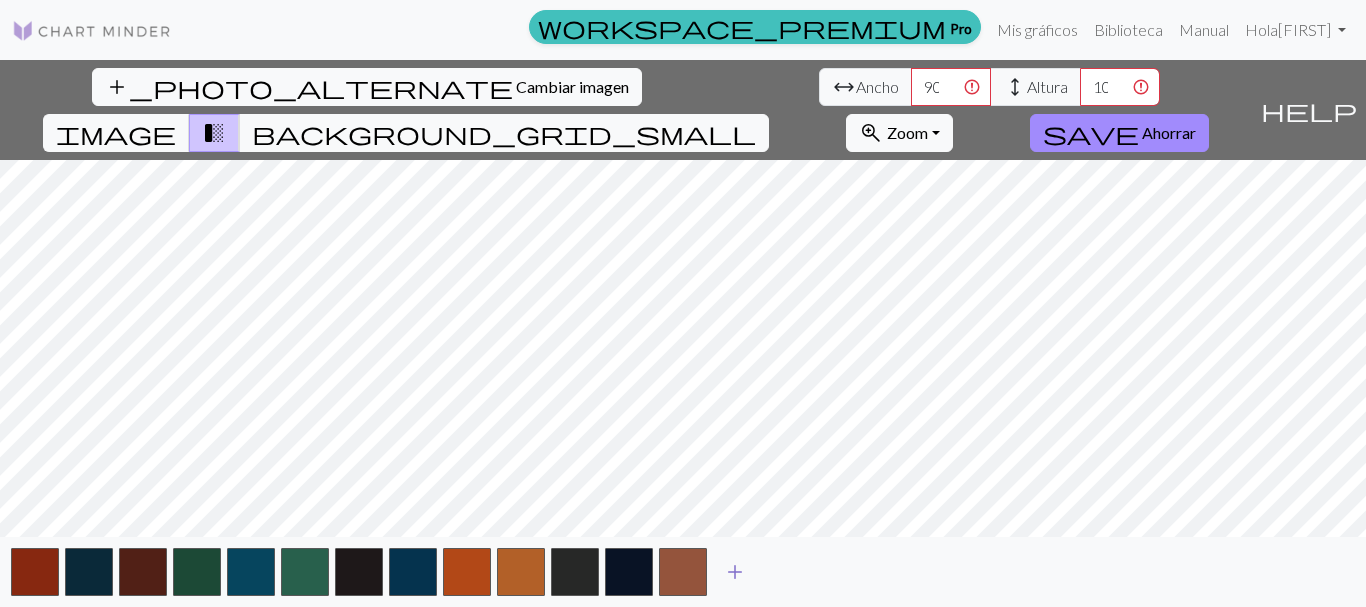click on "add" at bounding box center (735, 572) 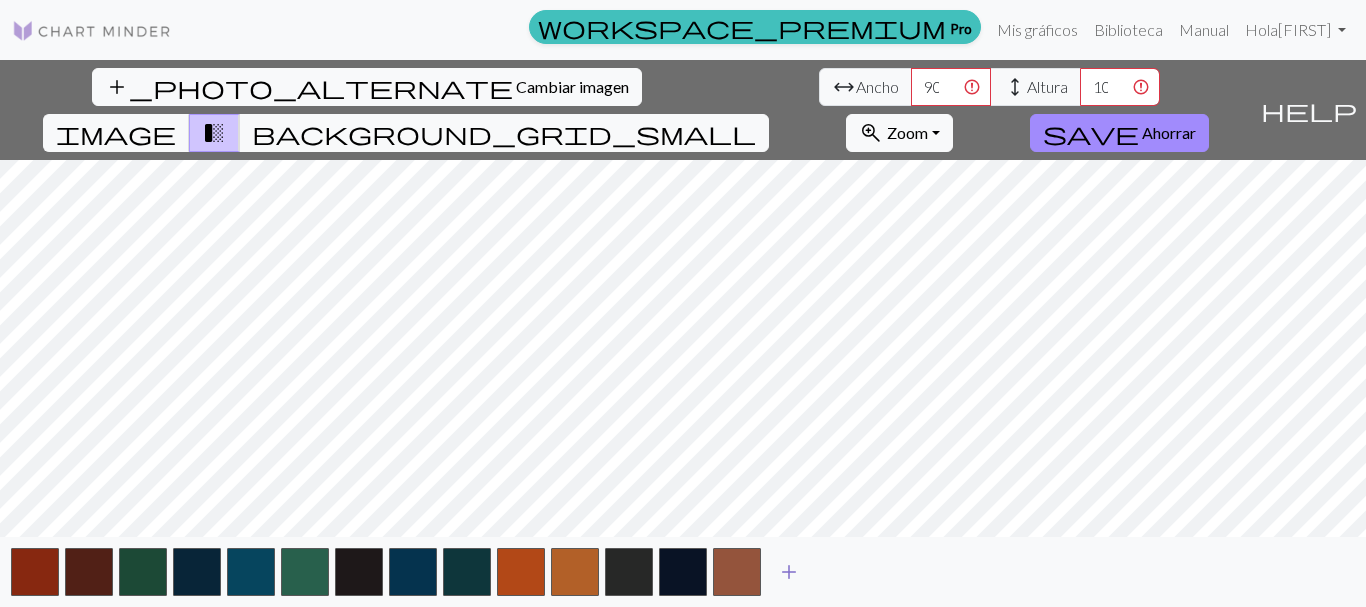 click on "add" at bounding box center [789, 572] 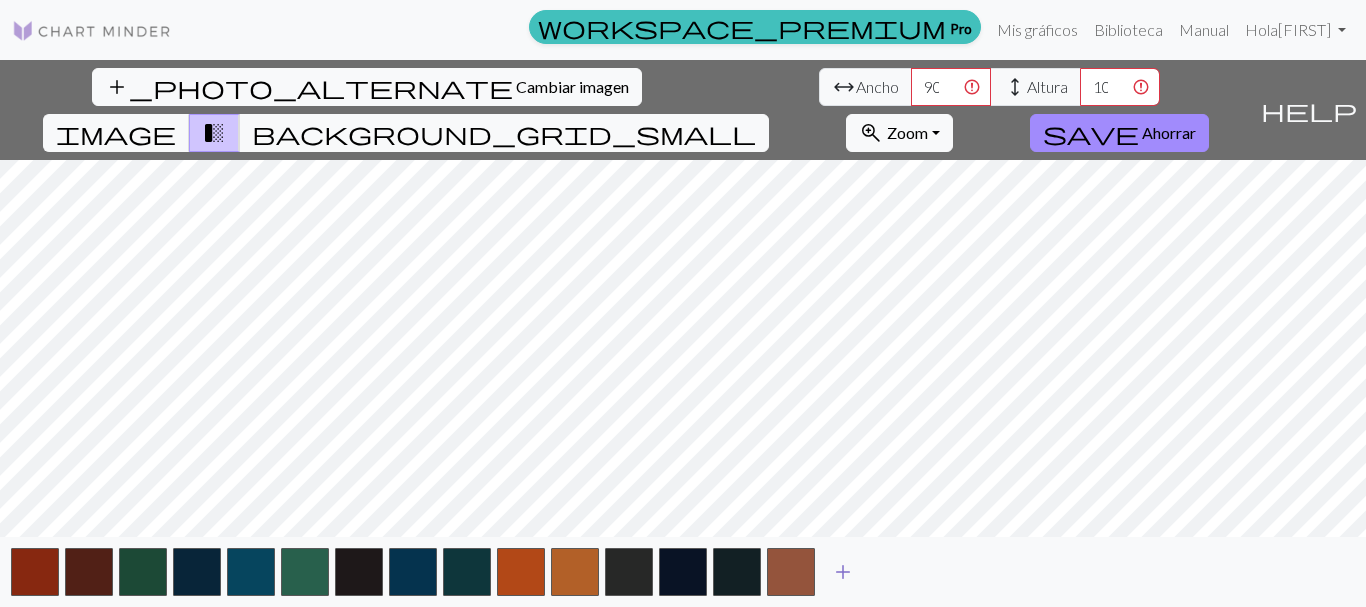 click on "add" at bounding box center (843, 572) 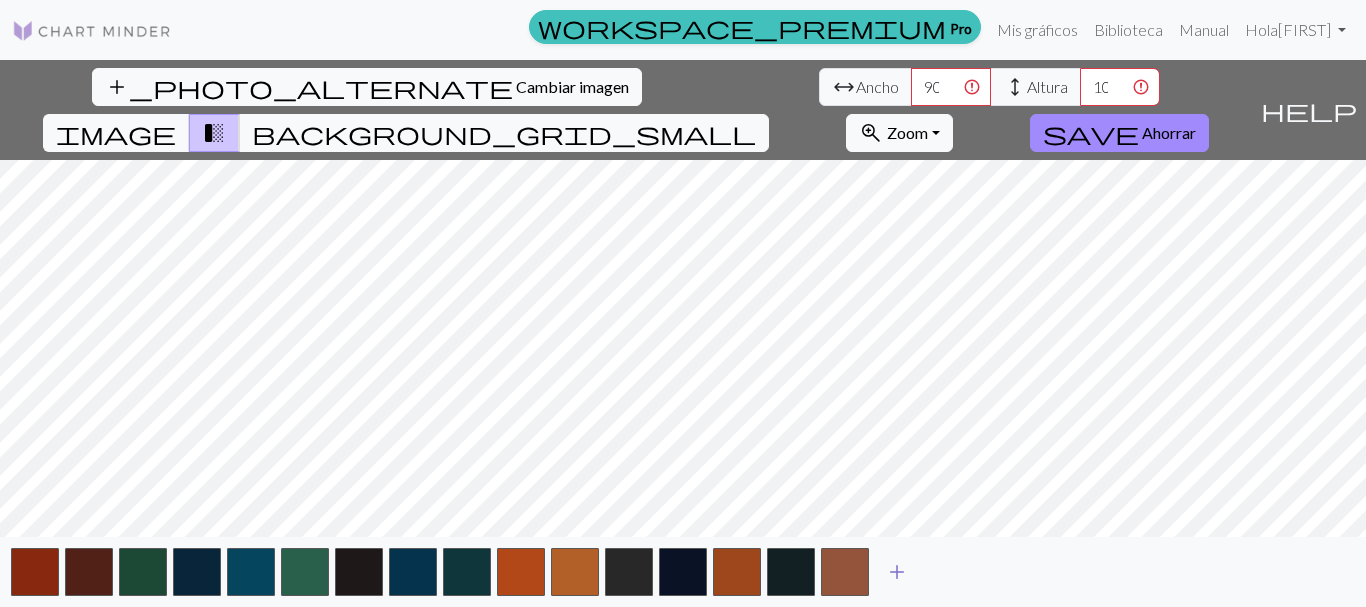click on "add" at bounding box center [897, 572] 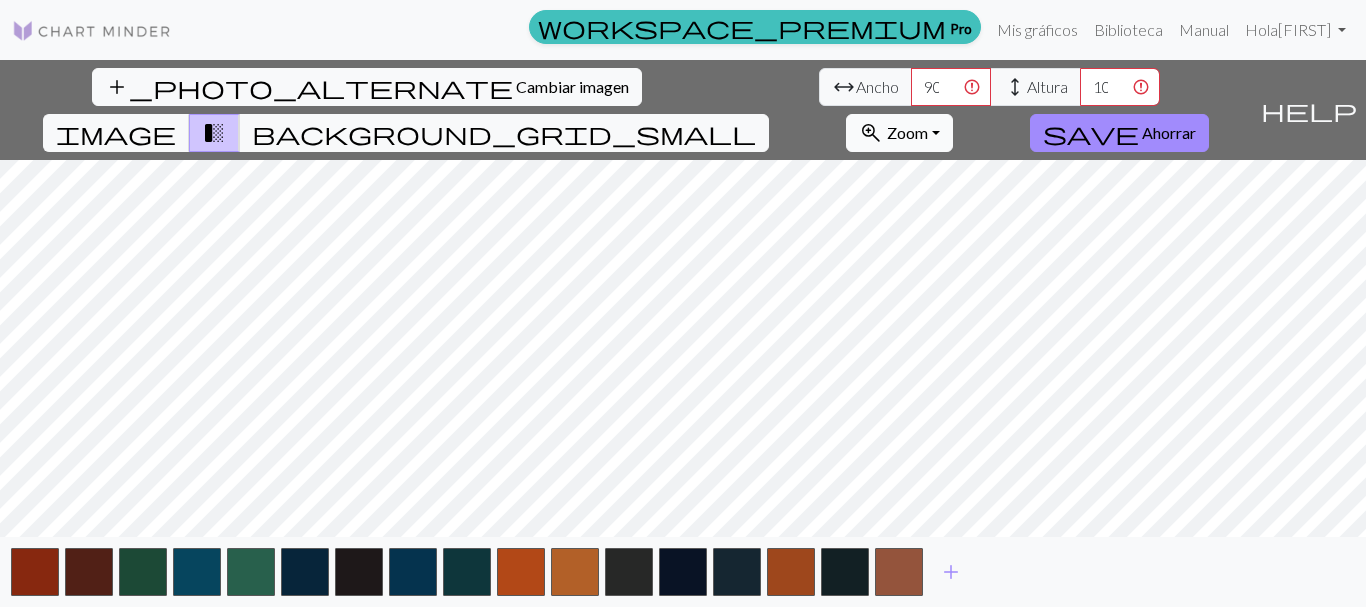 click on "zoom_in Zoom Zoom" at bounding box center (899, 133) 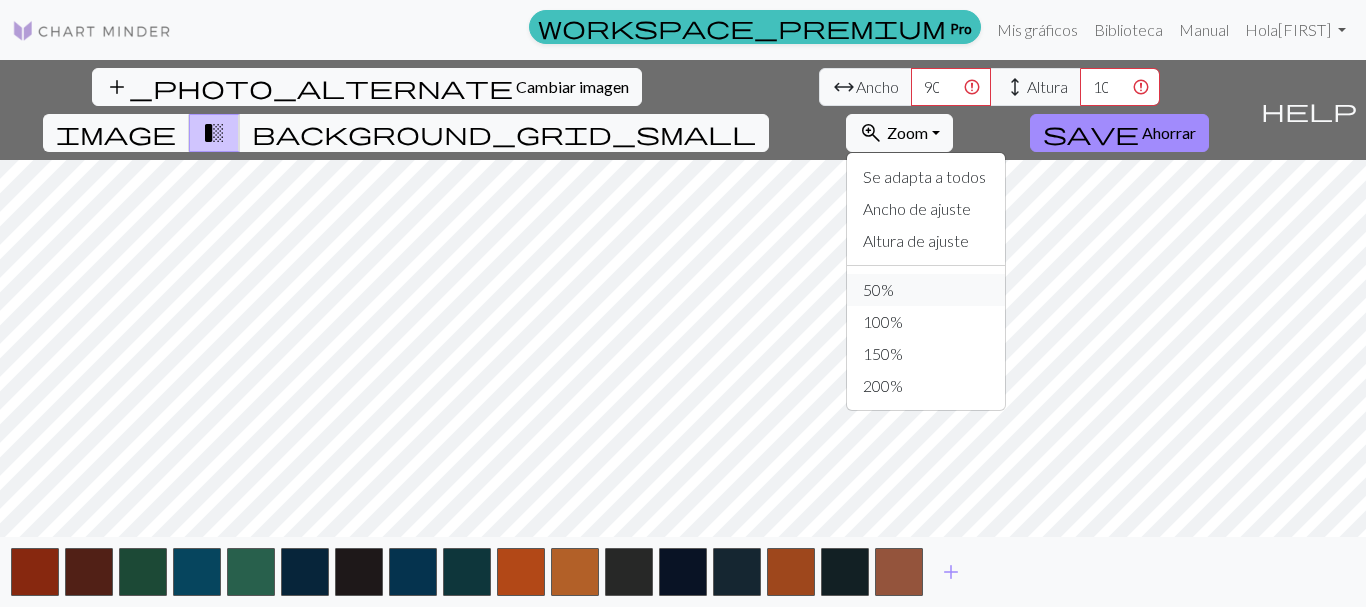 click on "50%" at bounding box center (926, 290) 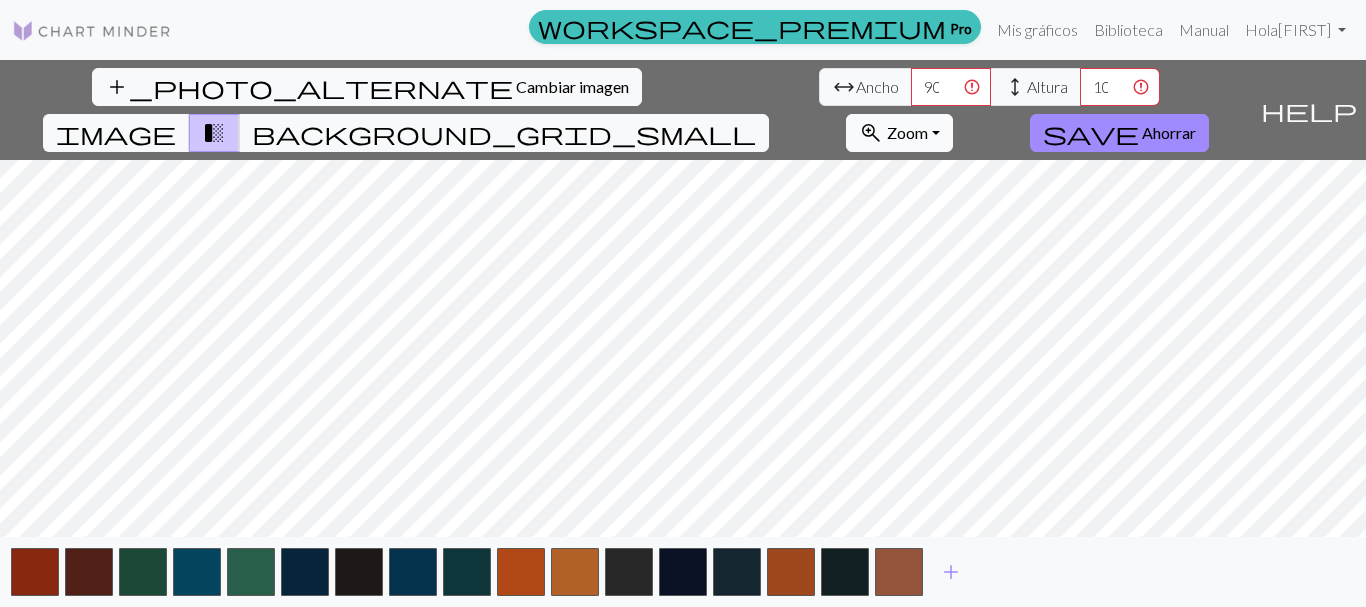 click on "Zoom" at bounding box center [907, 132] 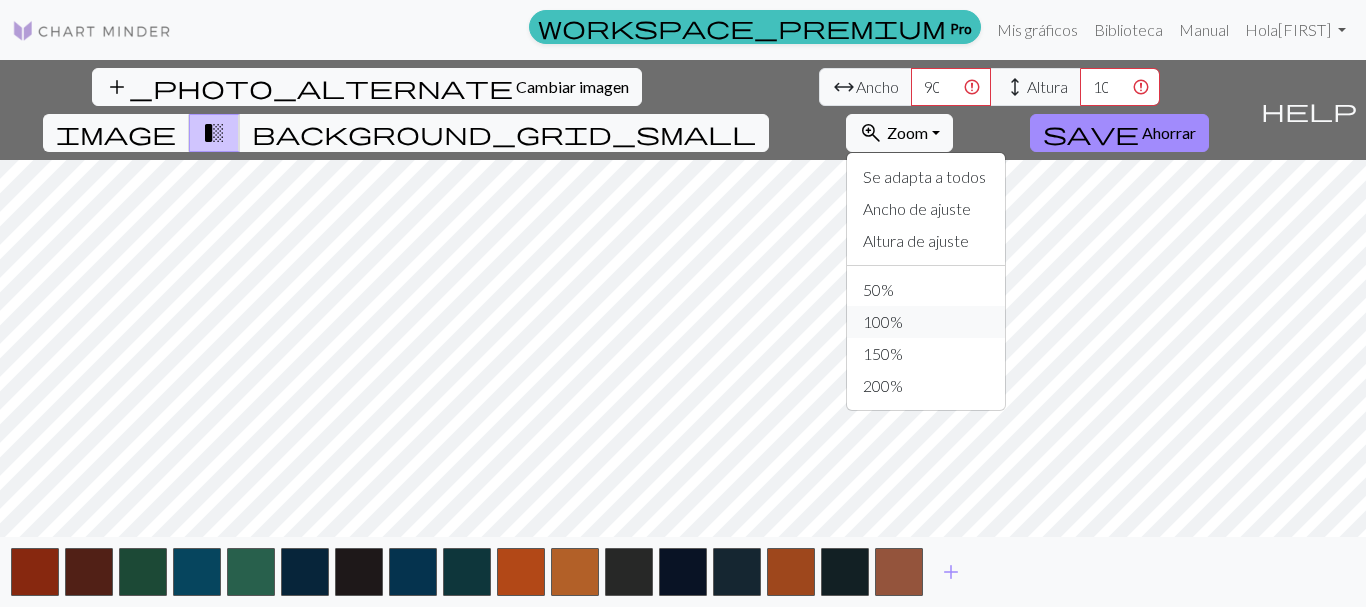 click on "100%" at bounding box center (926, 322) 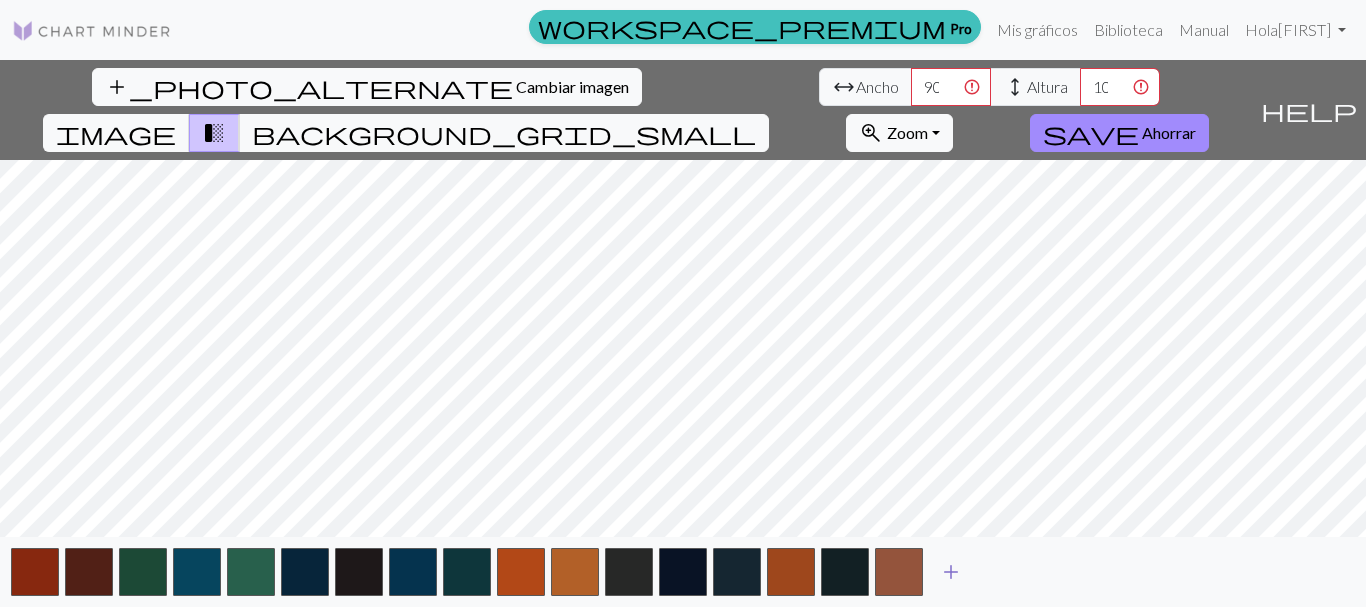 click on "add" at bounding box center (951, 572) 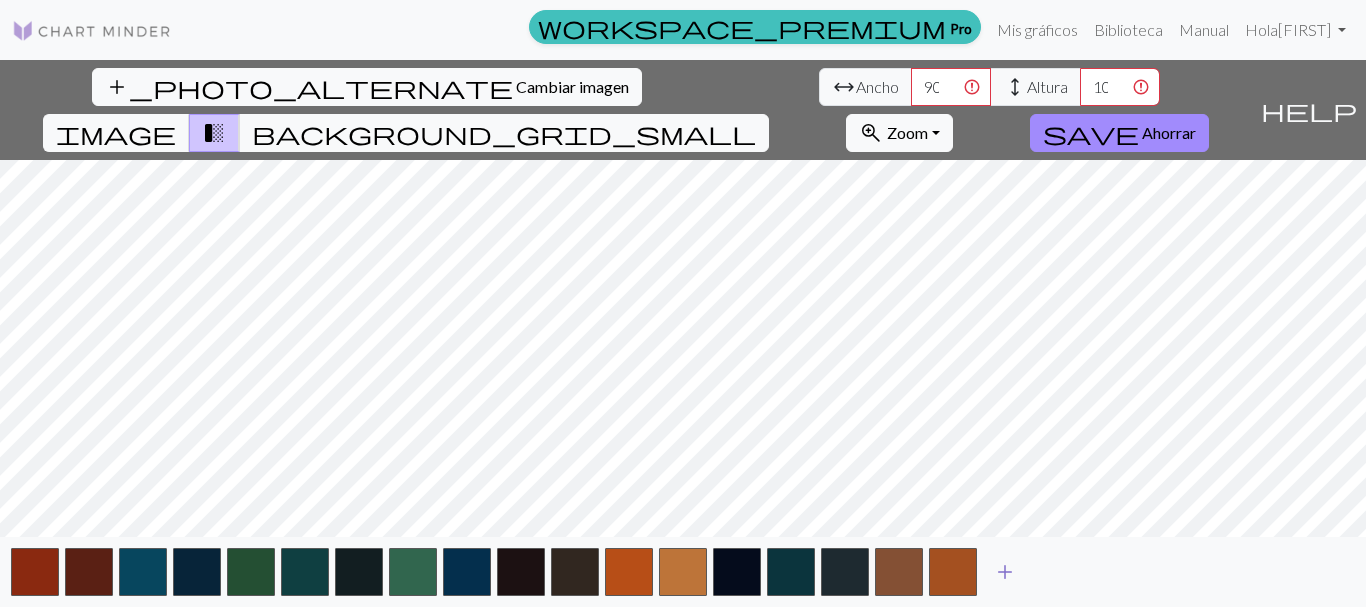 click on "add" at bounding box center (1005, 572) 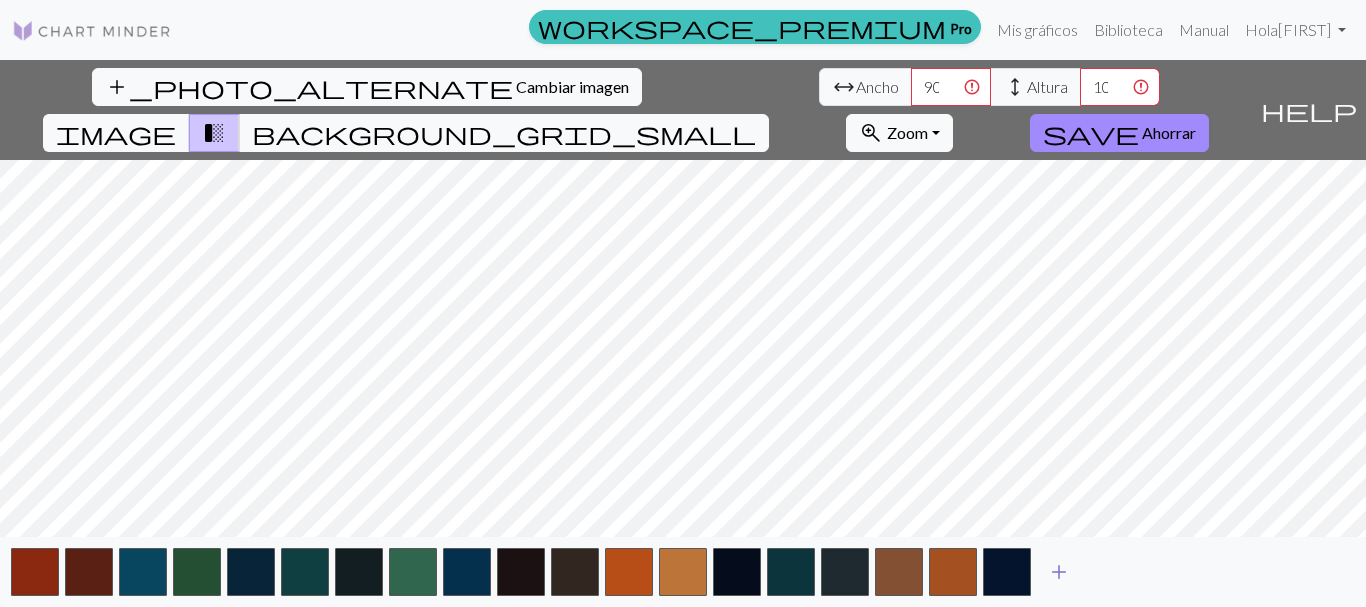 click on "add" at bounding box center (1059, 572) 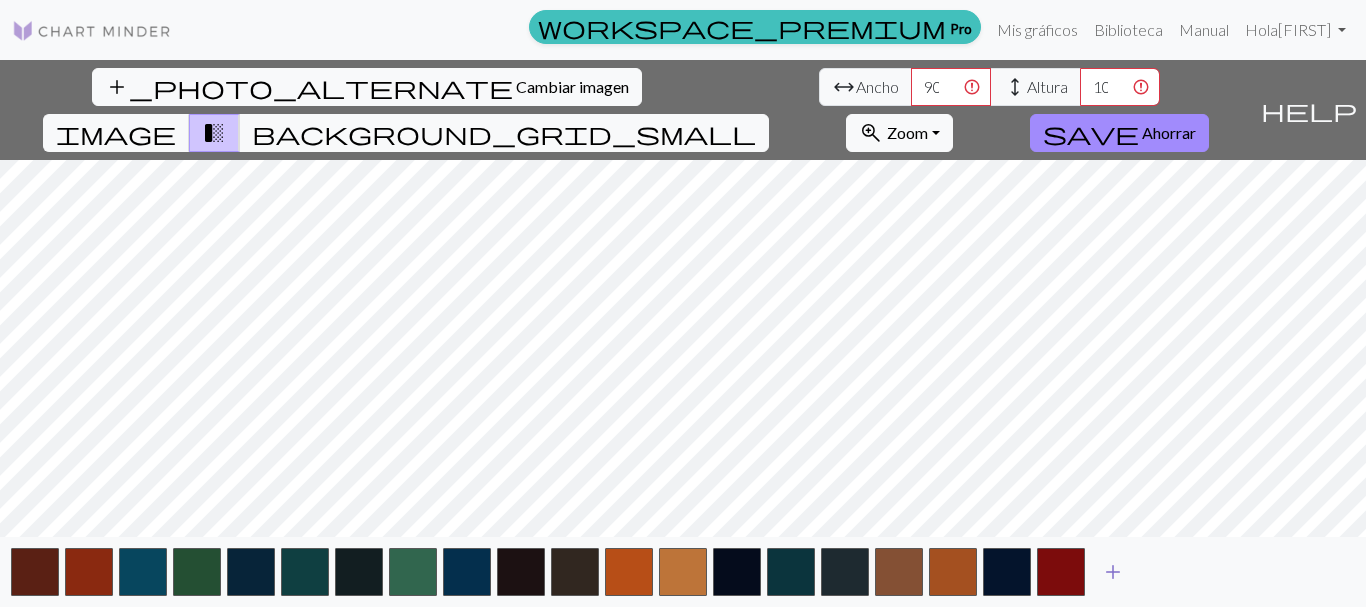 click on "add" at bounding box center [1113, 572] 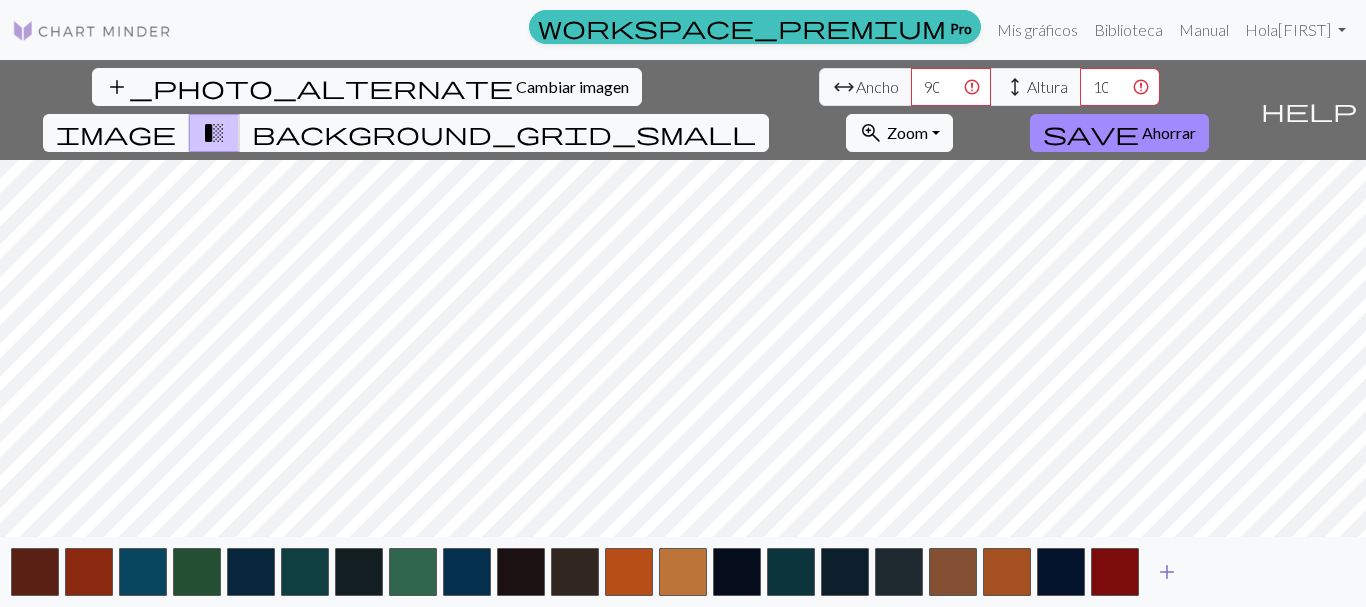 click on "add" at bounding box center [1167, 572] 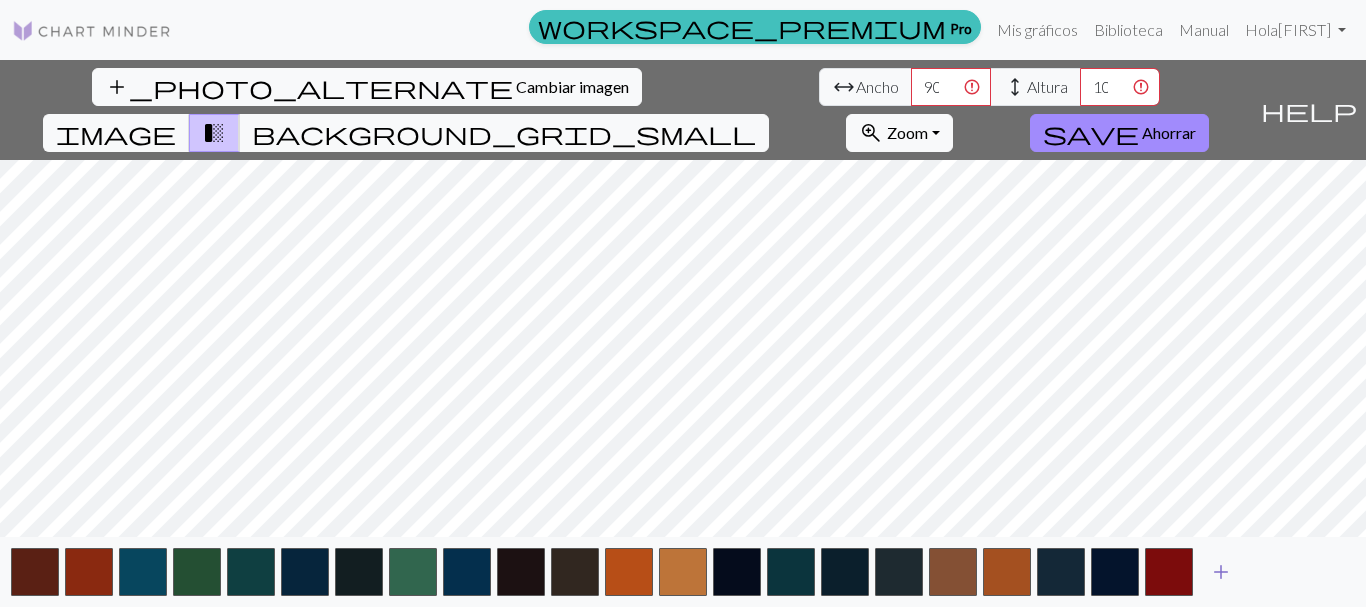 click on "add" at bounding box center [1221, 572] 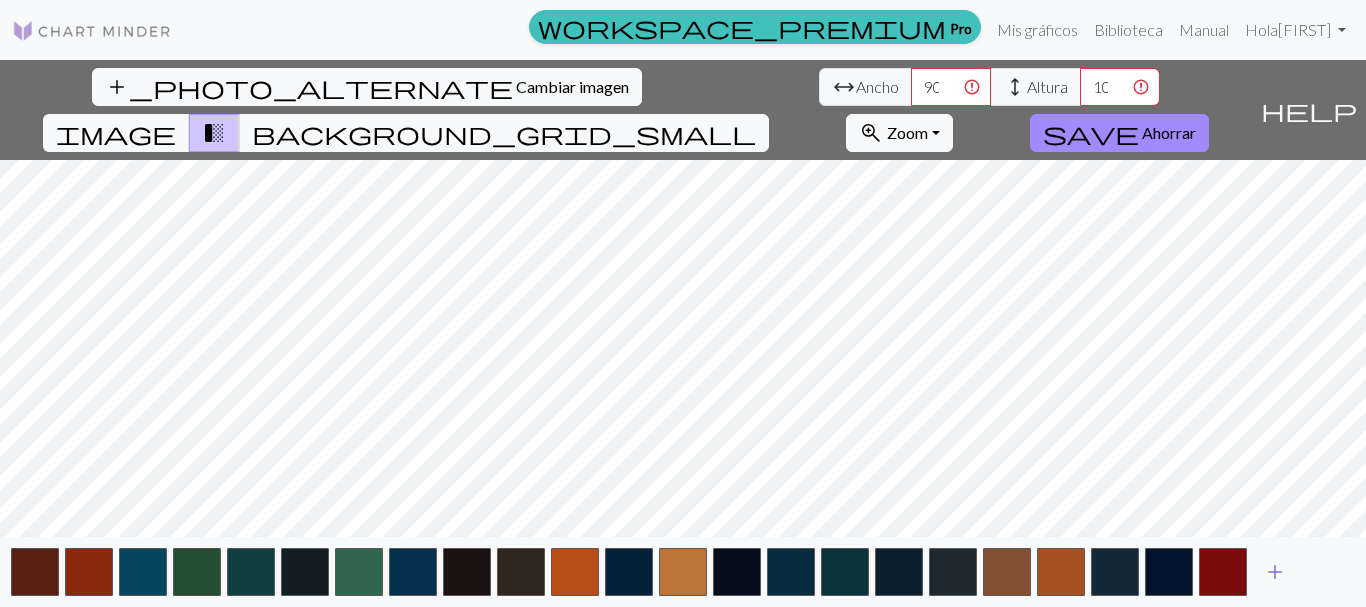 click on "add" at bounding box center [1275, 572] 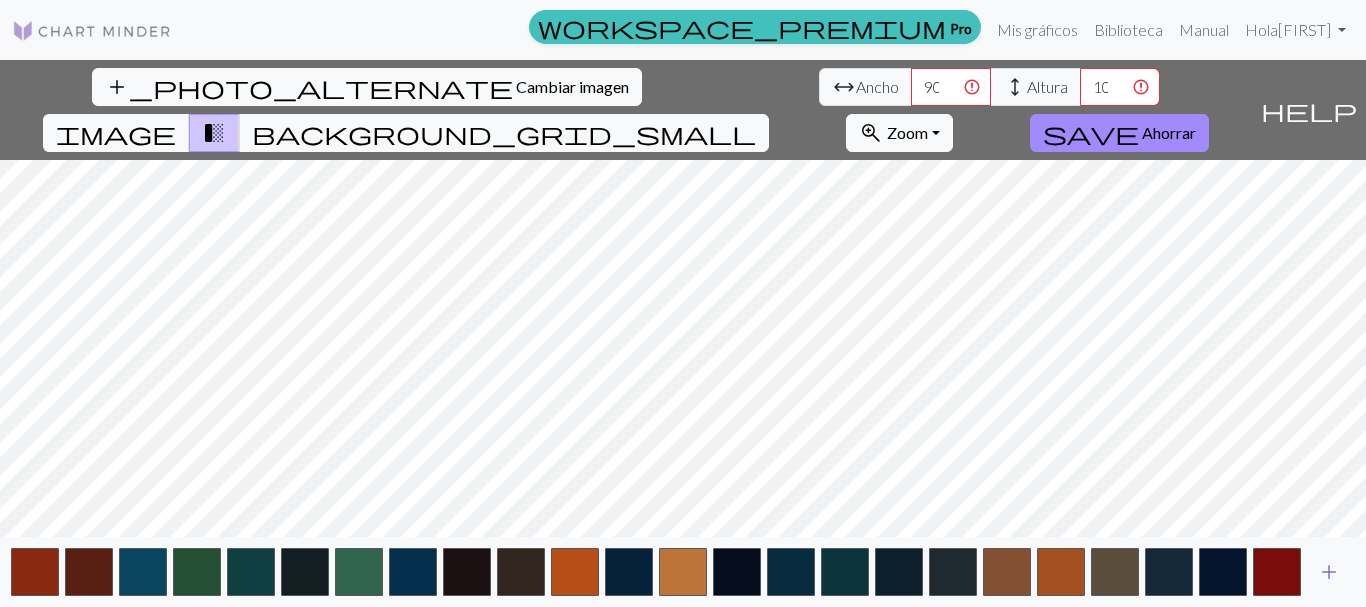 click on "add" at bounding box center (1329, 572) 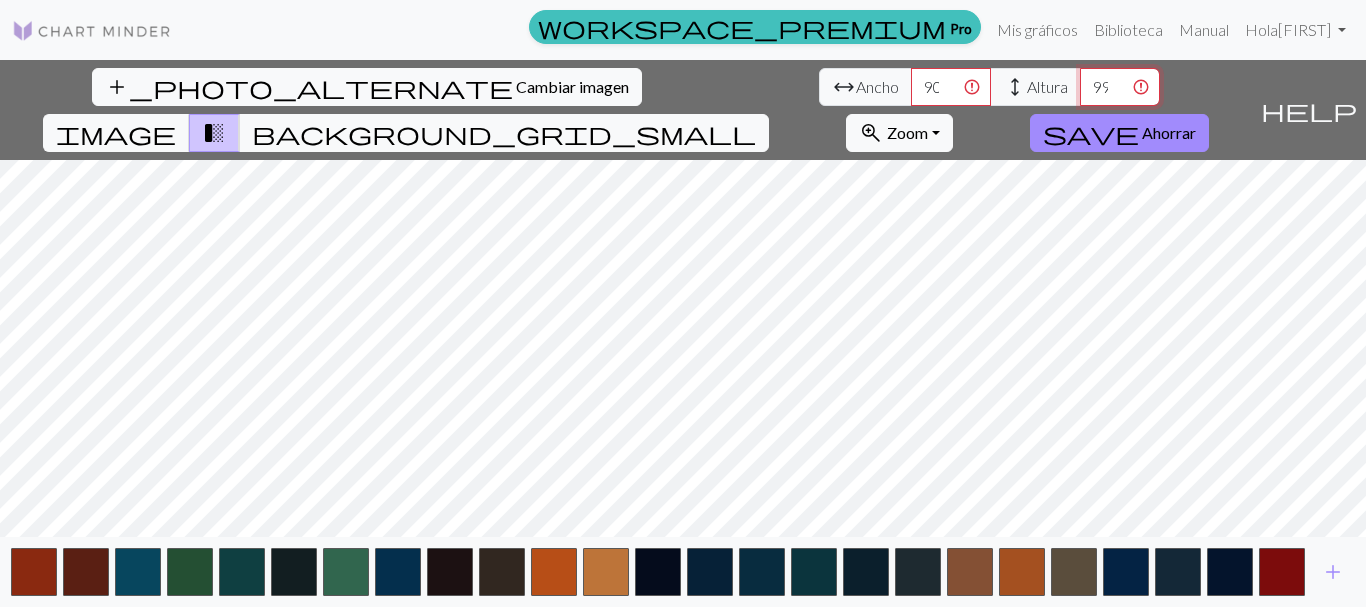 click on "999" at bounding box center (1120, 87) 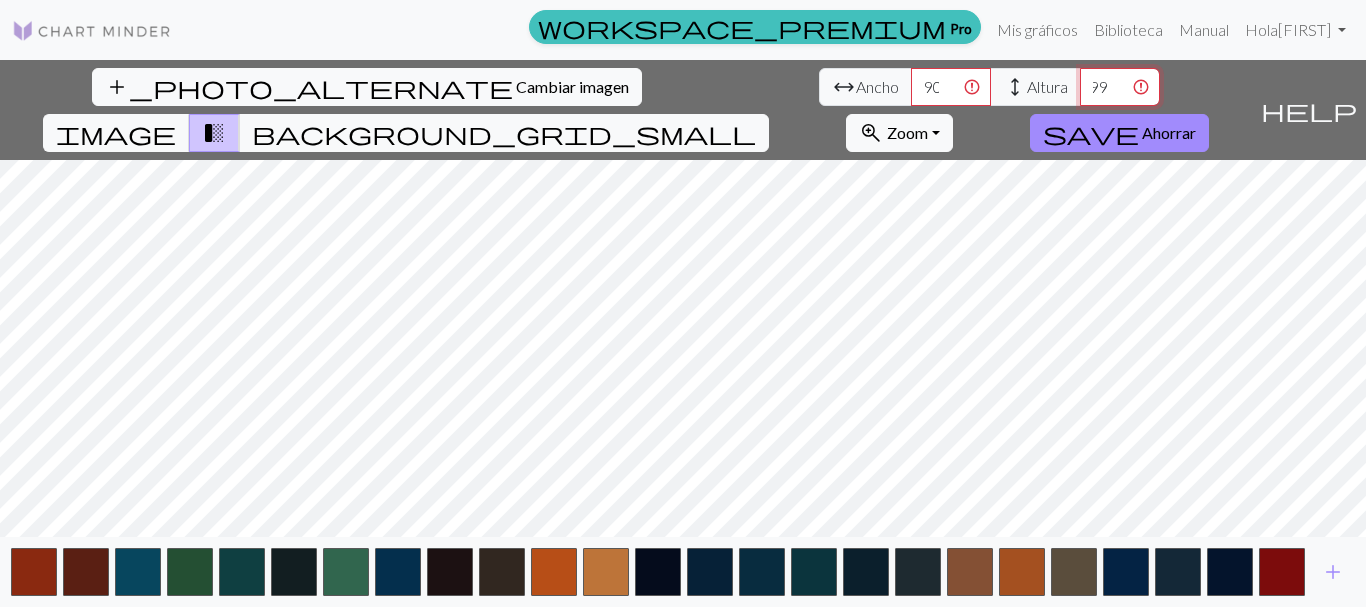 click on "998" at bounding box center (1120, 87) 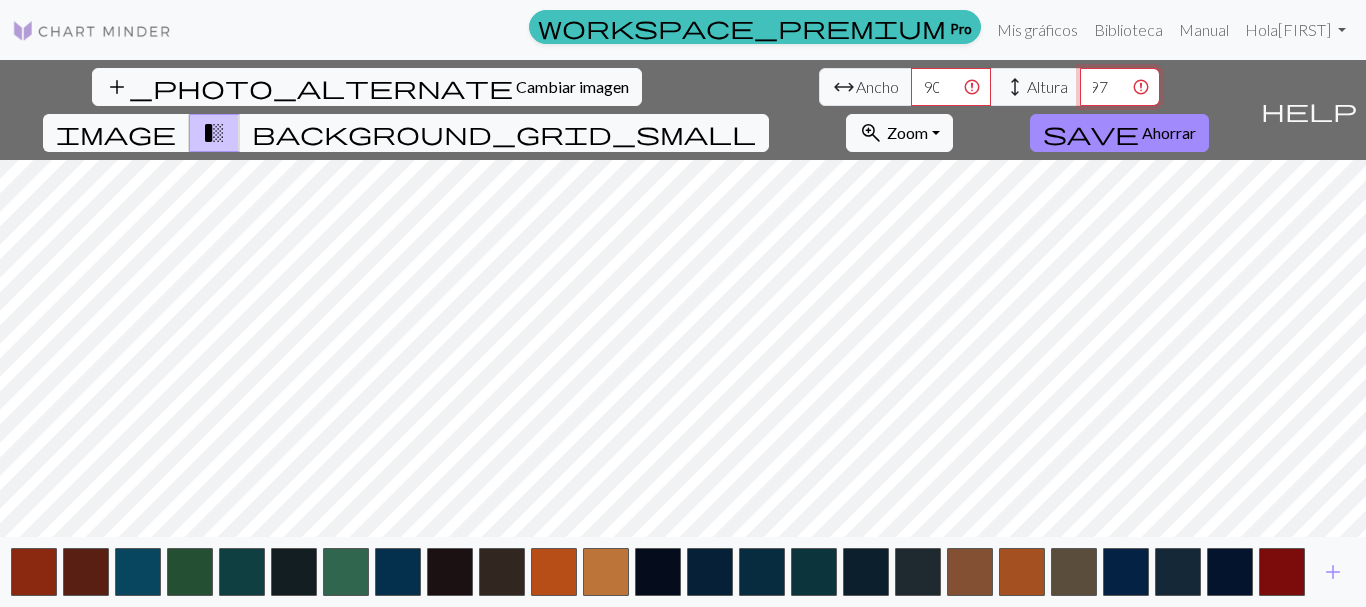 click on "997" at bounding box center [1120, 87] 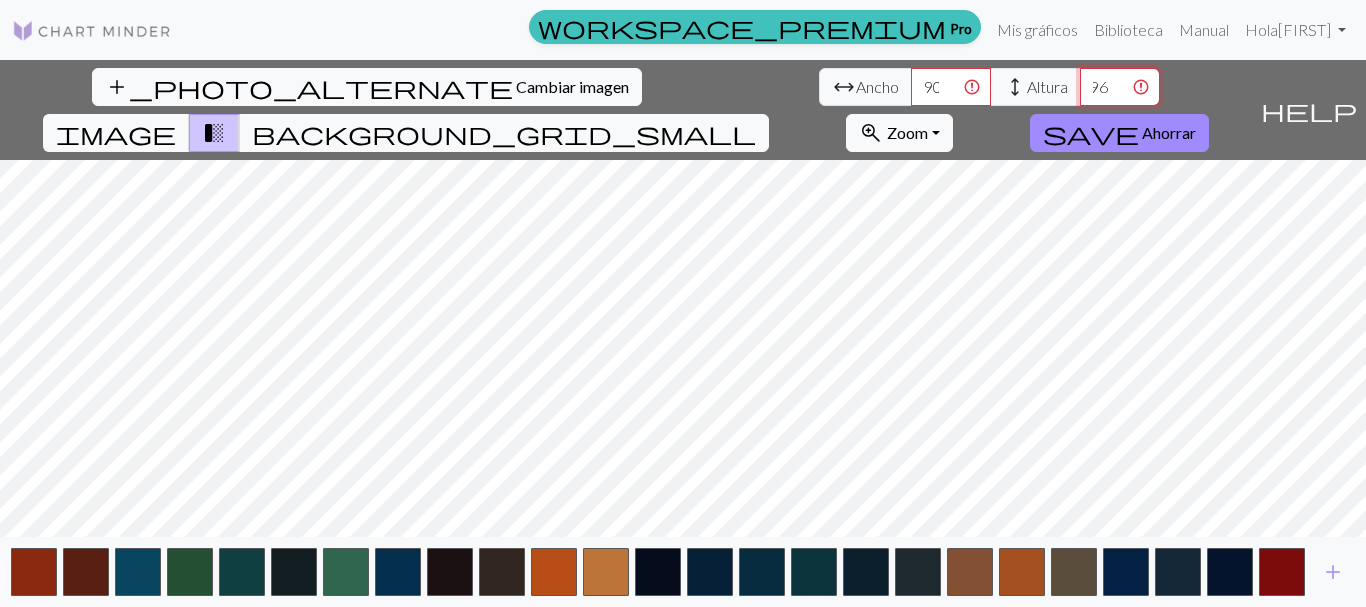 click on "996" at bounding box center [1120, 87] 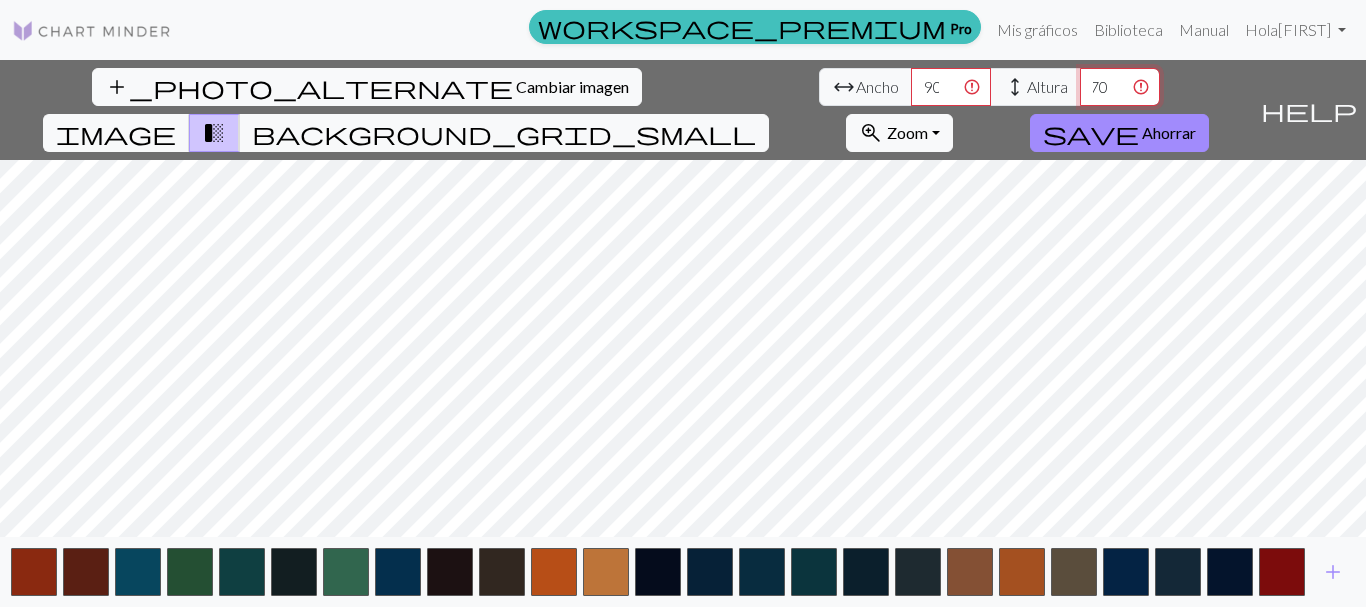 click on "970" at bounding box center [1120, 87] 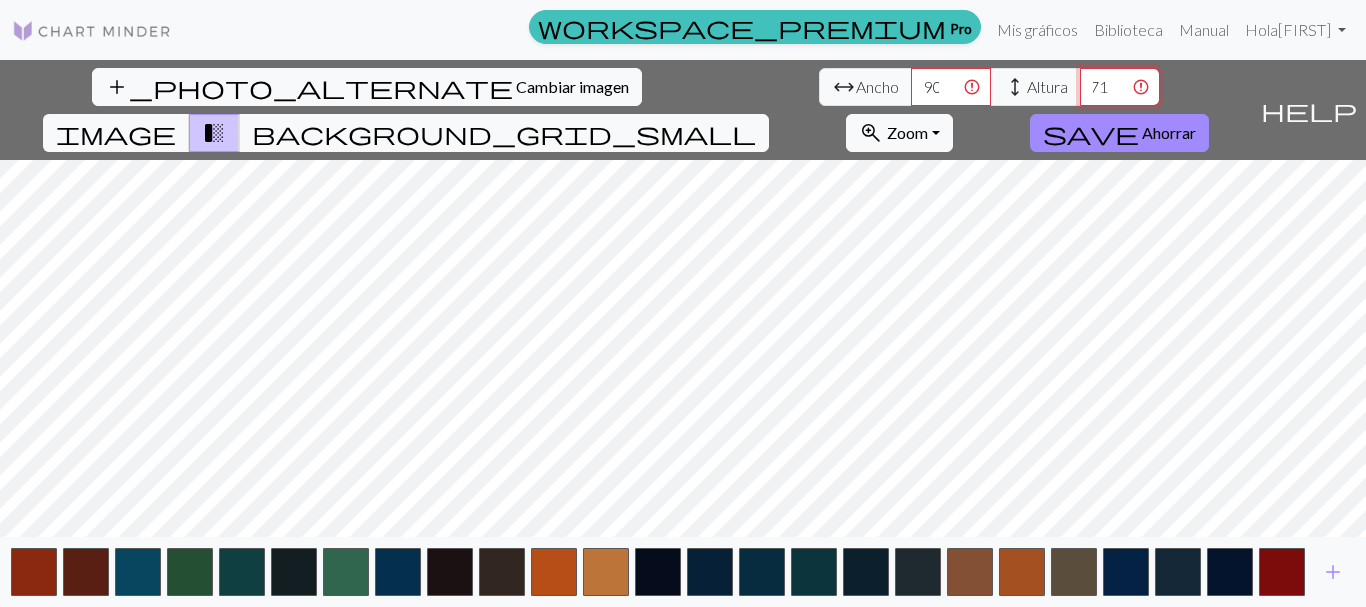 click on "971" at bounding box center (1120, 87) 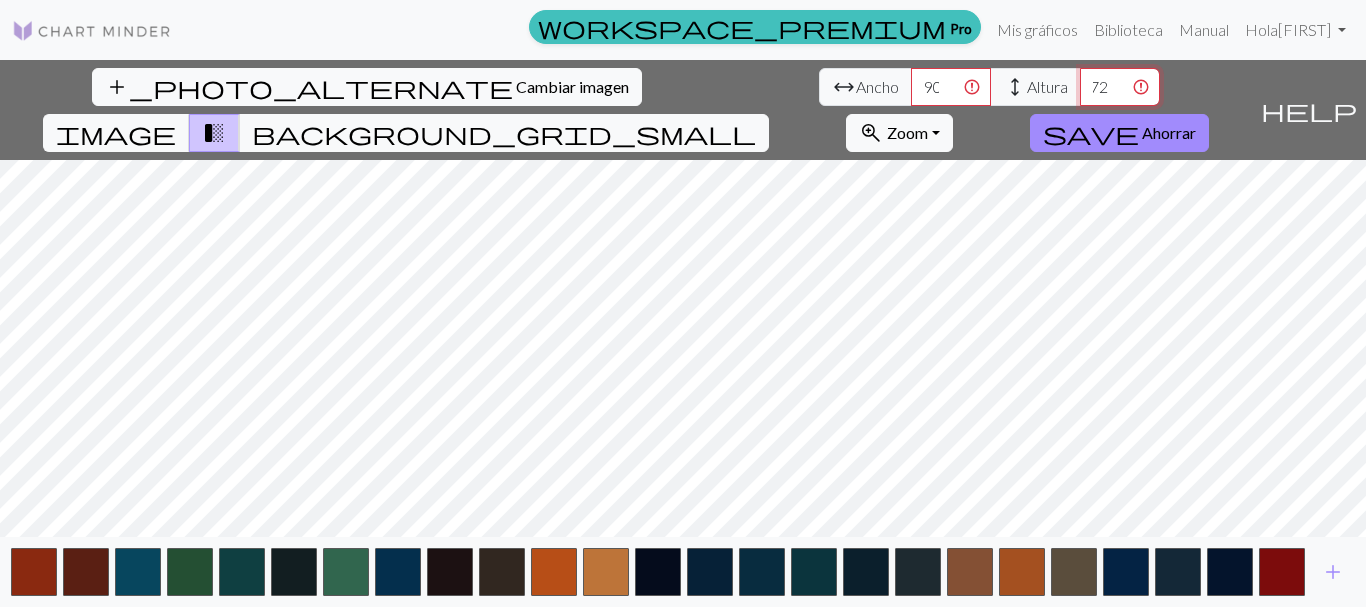 click on "972" at bounding box center (1120, 87) 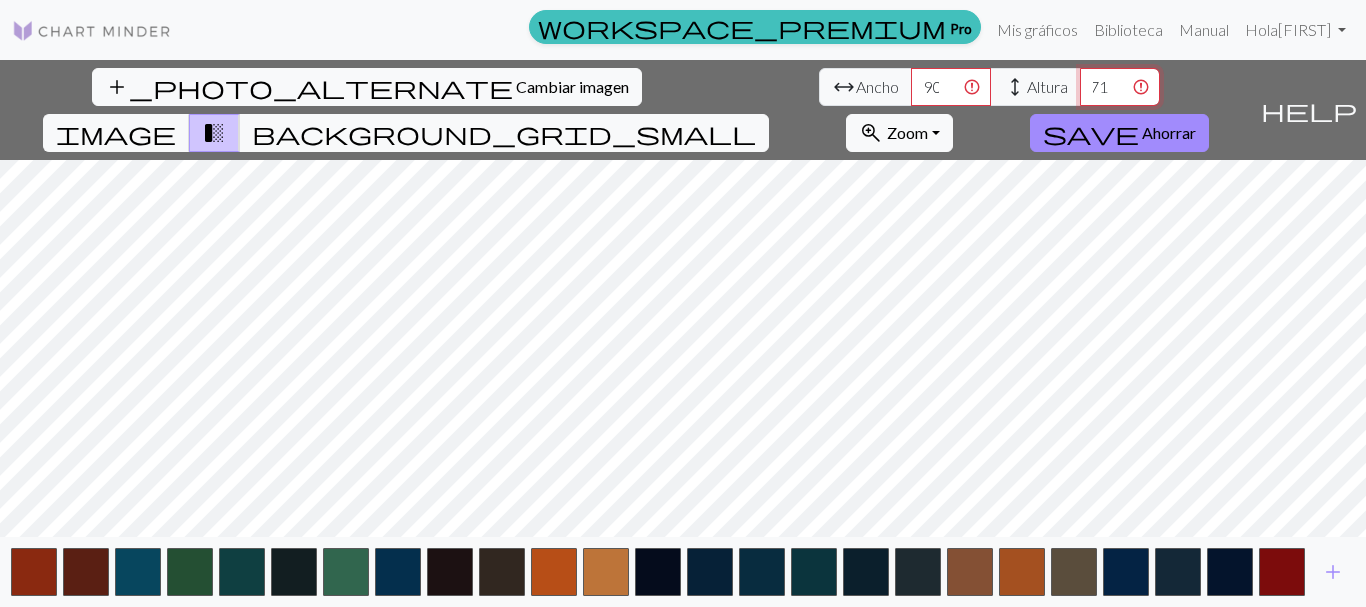click on "971" at bounding box center [1120, 87] 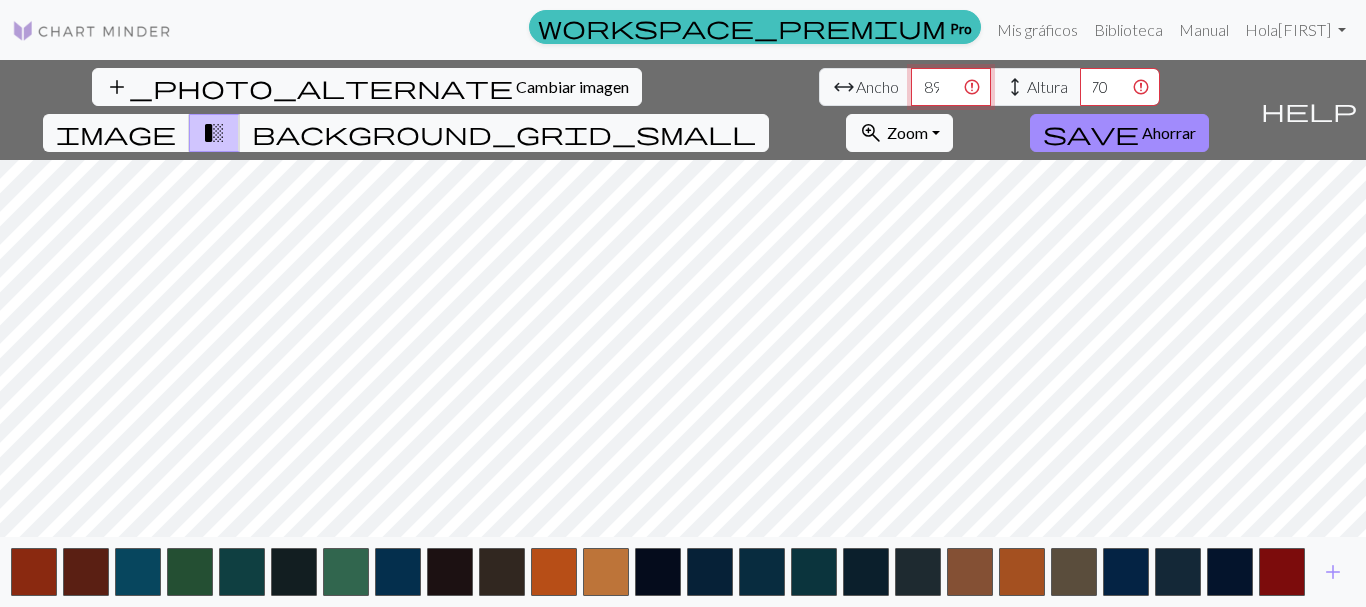 scroll, scrollTop: 0, scrollLeft: 0, axis: both 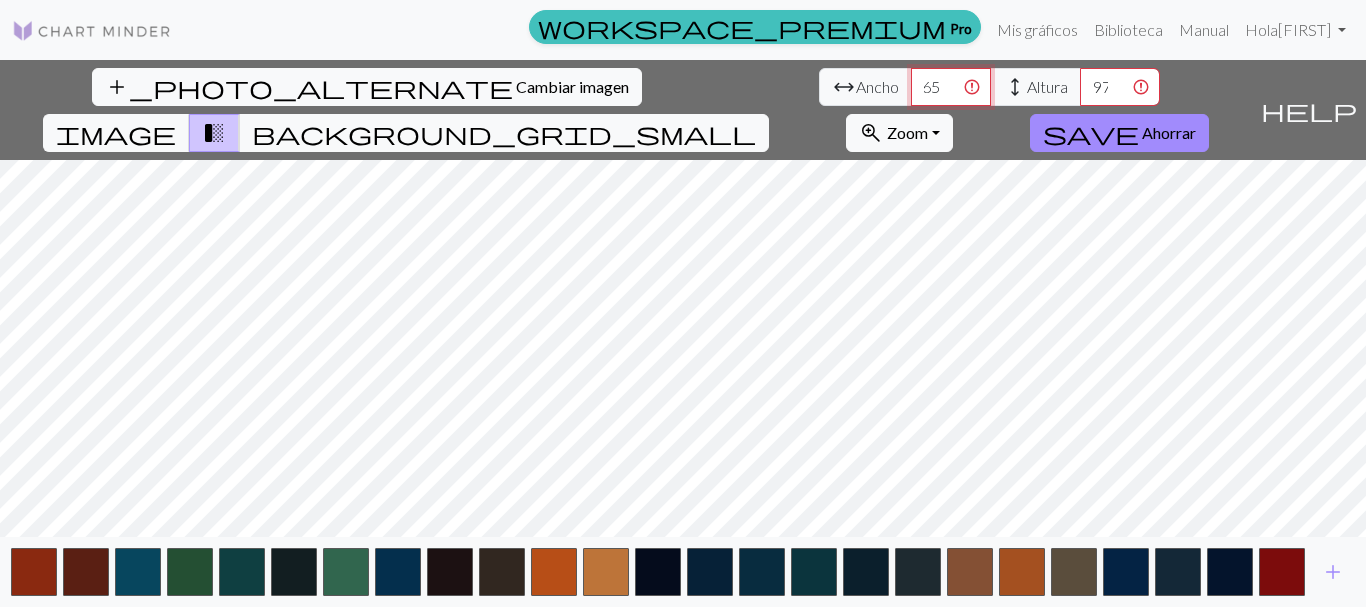 click on "865" at bounding box center (951, 87) 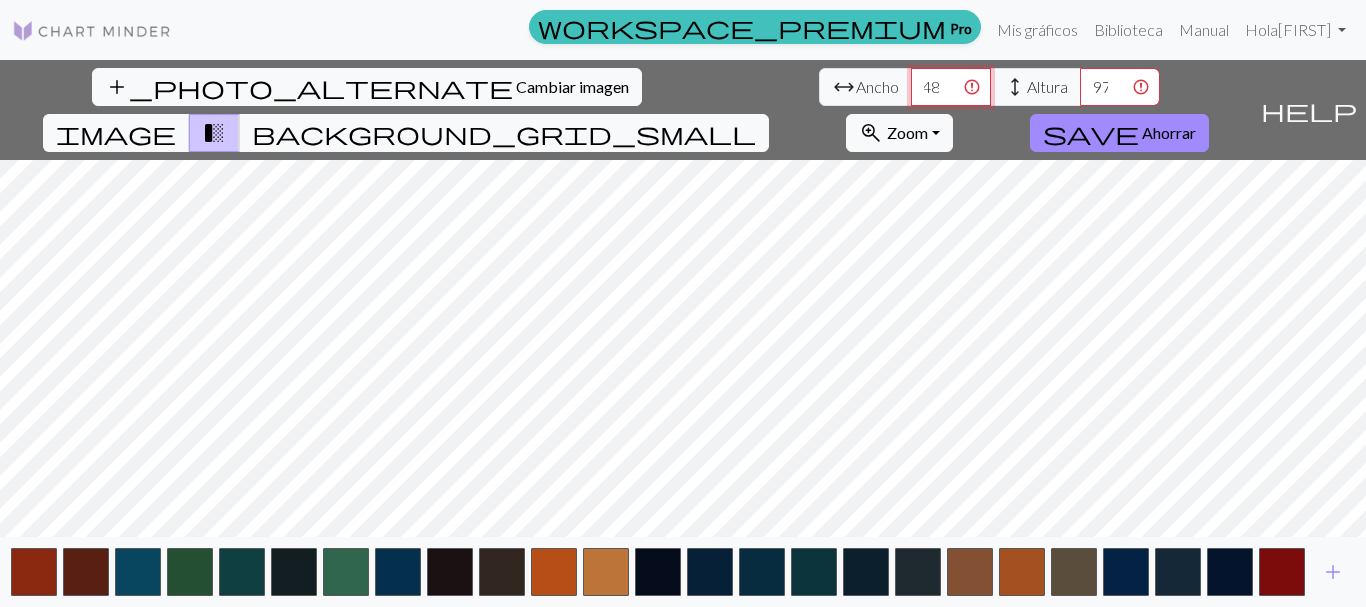 click on "848" at bounding box center [951, 87] 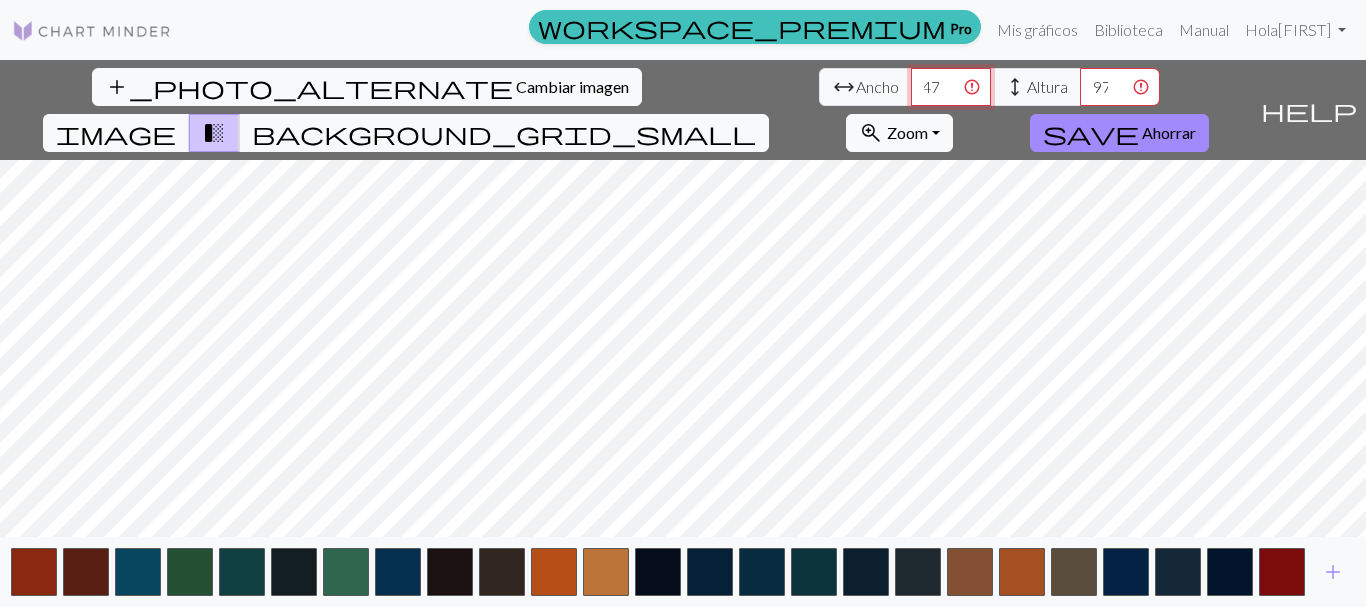 click on "847" at bounding box center (951, 87) 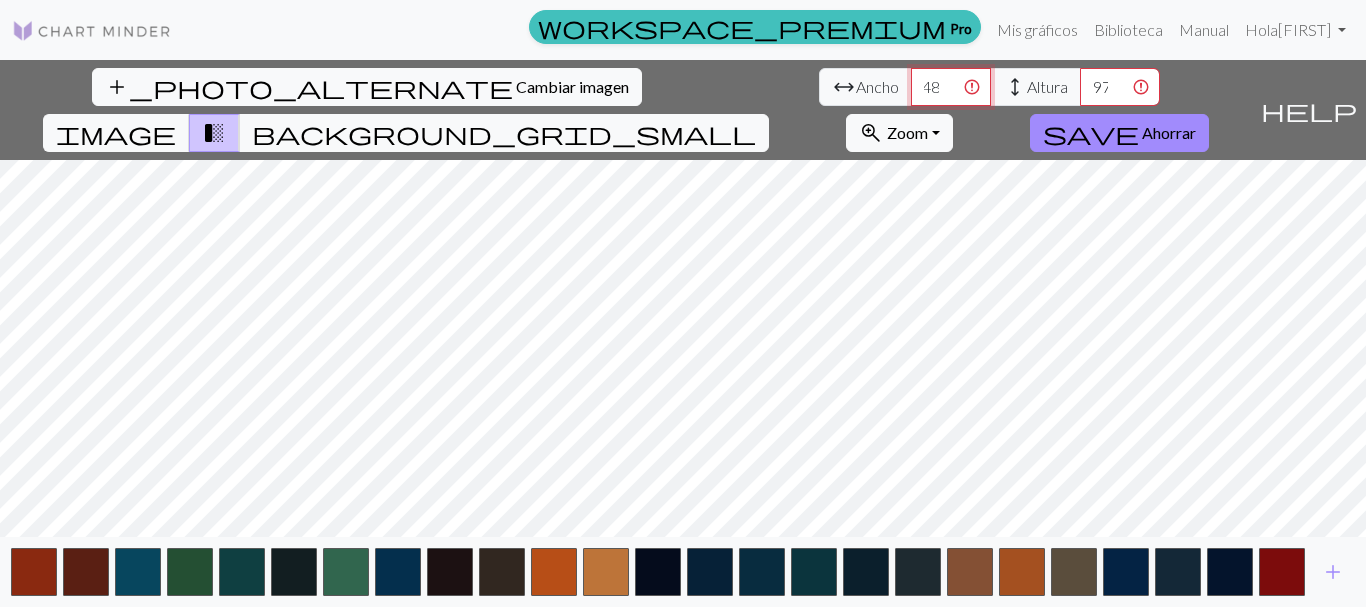 click on "849" at bounding box center [951, 87] 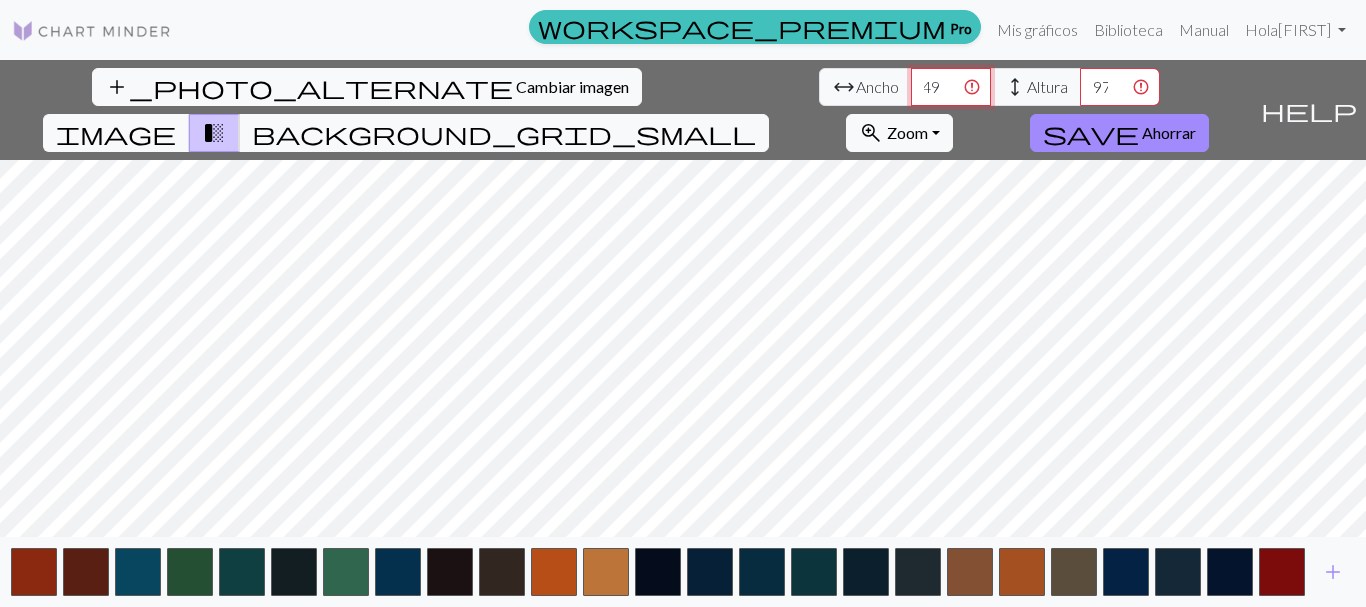 click on "850" at bounding box center (951, 87) 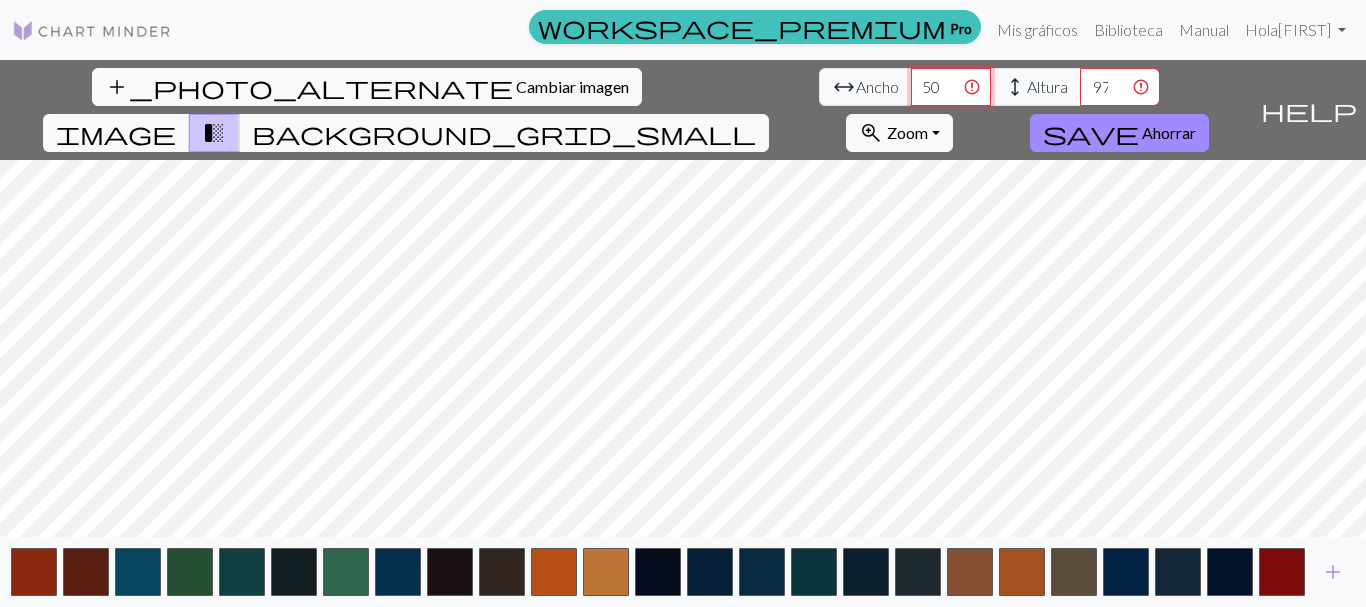 click on "851" at bounding box center (951, 87) 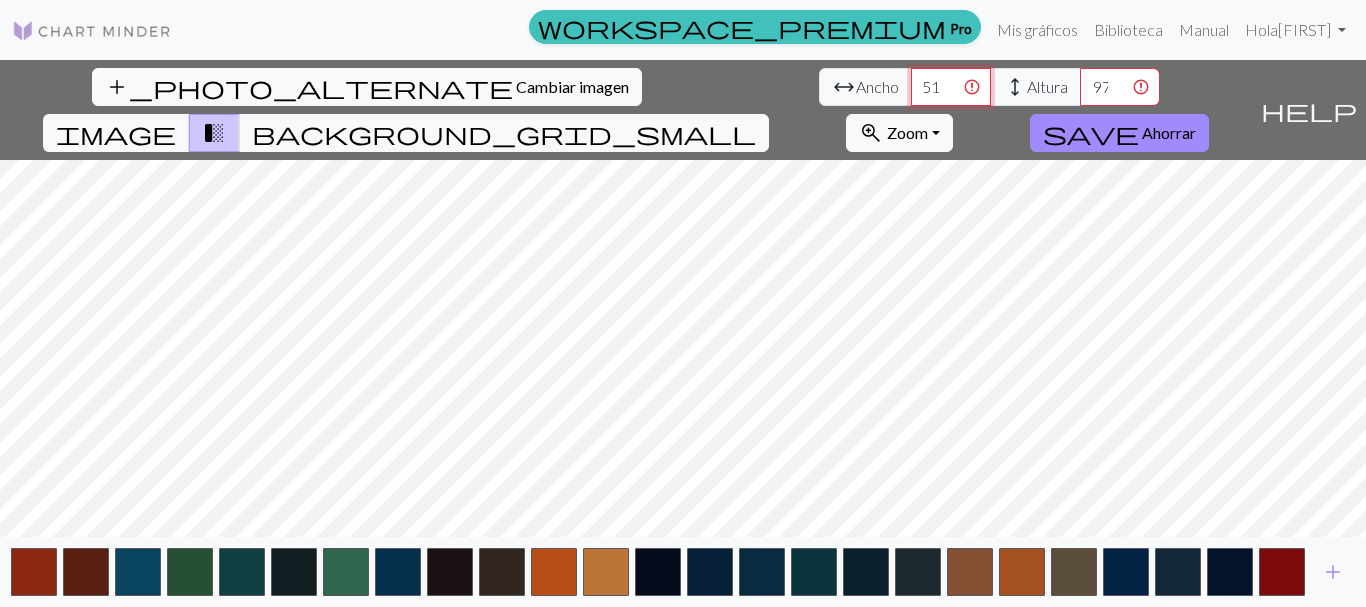 type on "850" 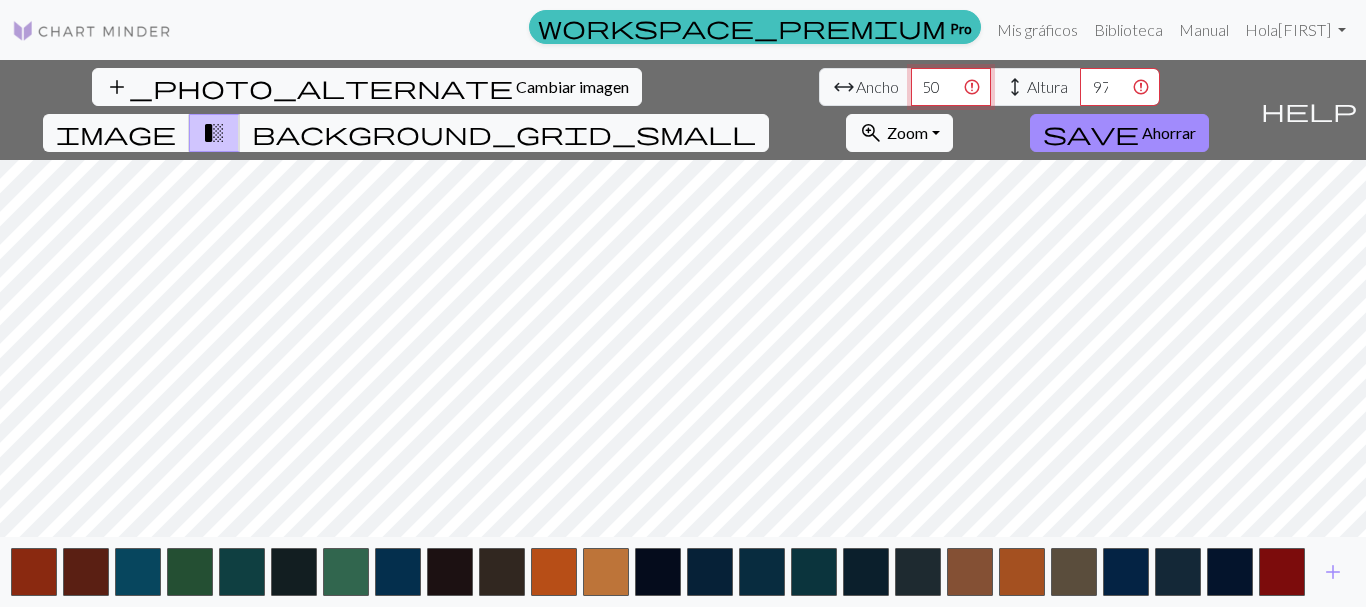 click on "850" at bounding box center [951, 87] 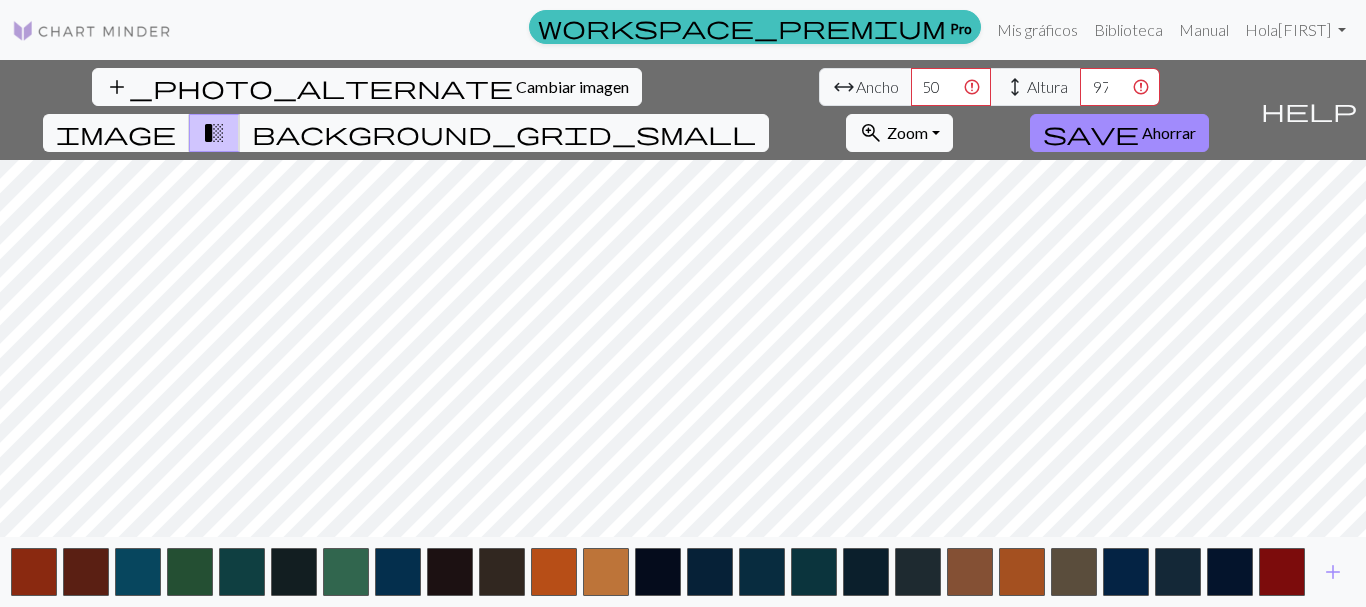 scroll, scrollTop: 0, scrollLeft: 0, axis: both 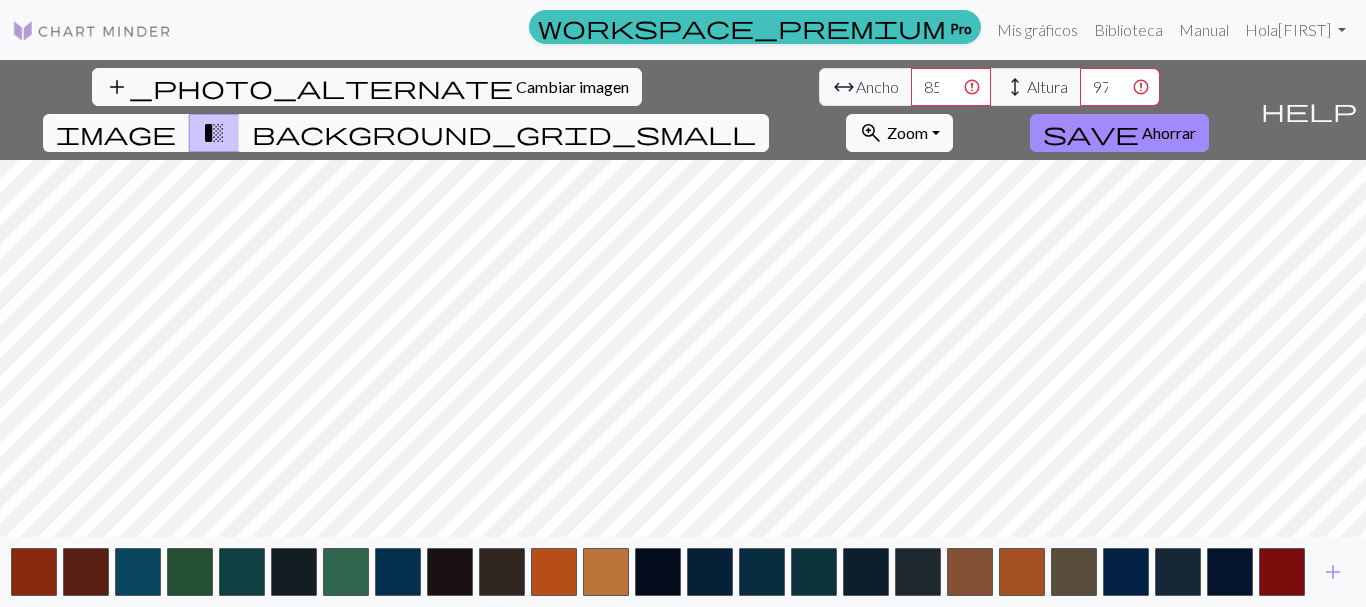 click on "background_grid_small" at bounding box center [504, 133] 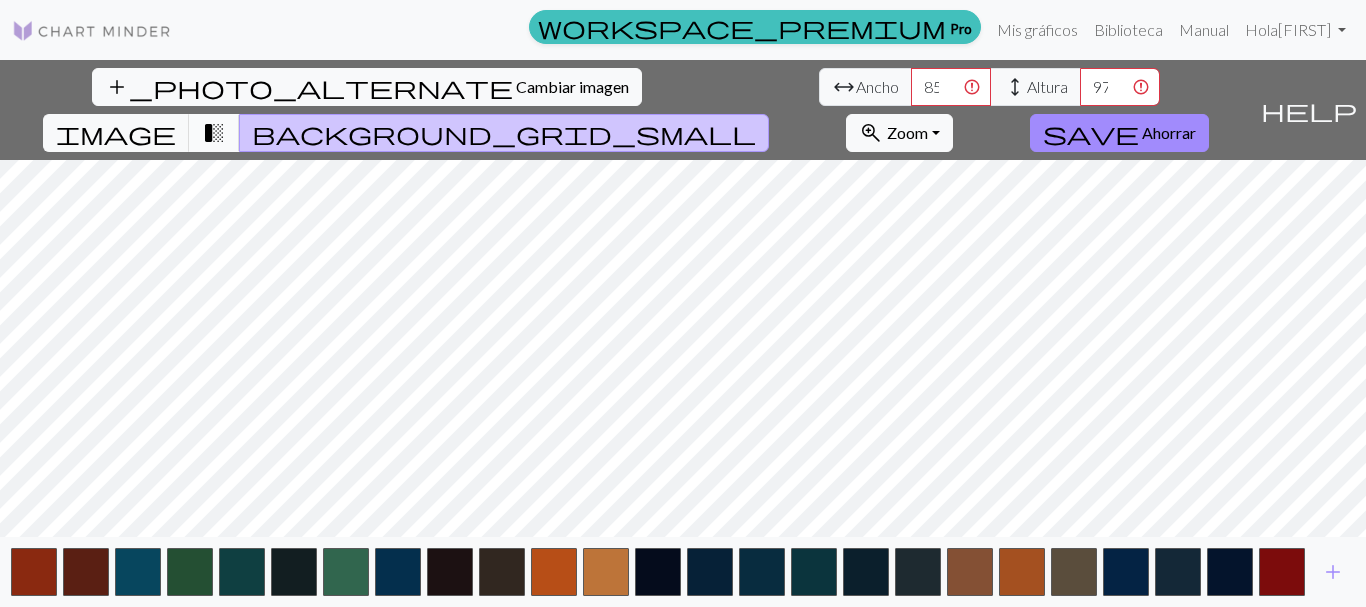 click on "transition_fade" at bounding box center (214, 133) 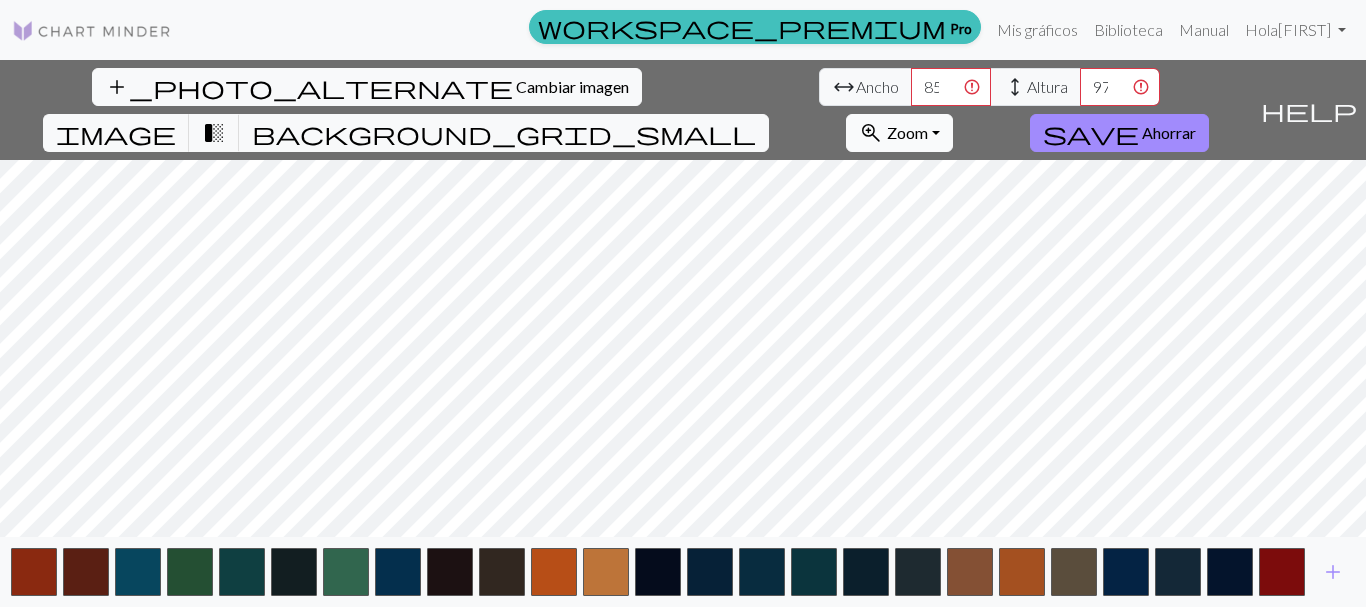 click on "Zoom" at bounding box center [907, 132] 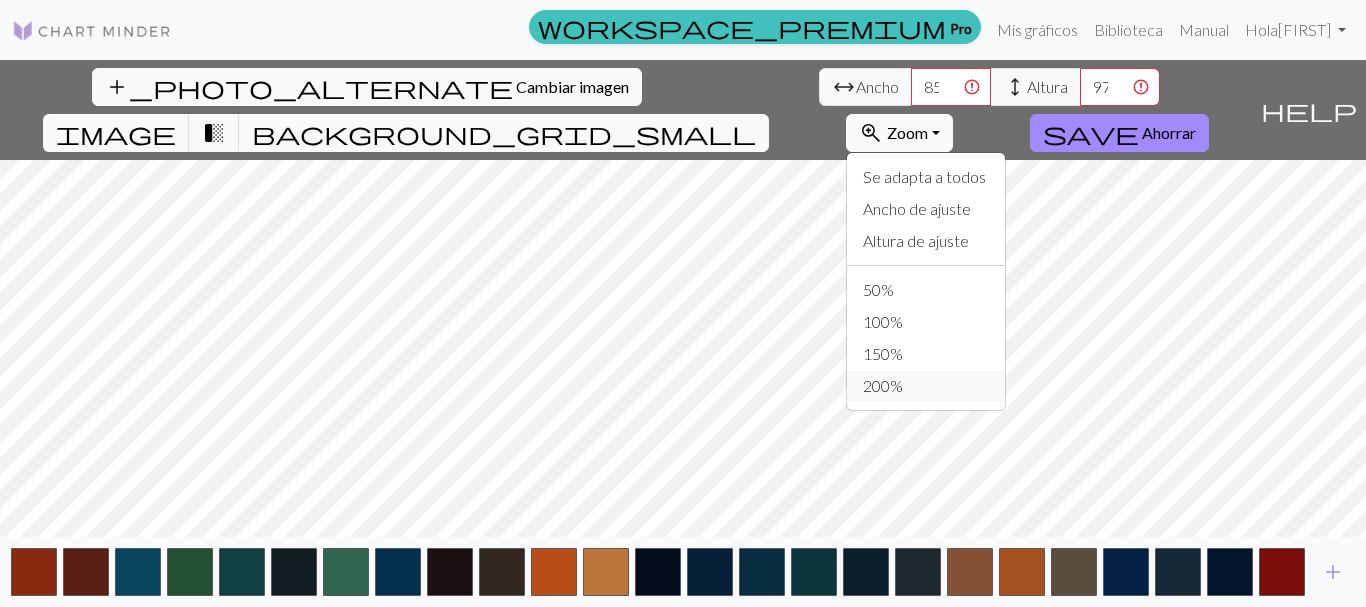 click on "200%" at bounding box center [926, 386] 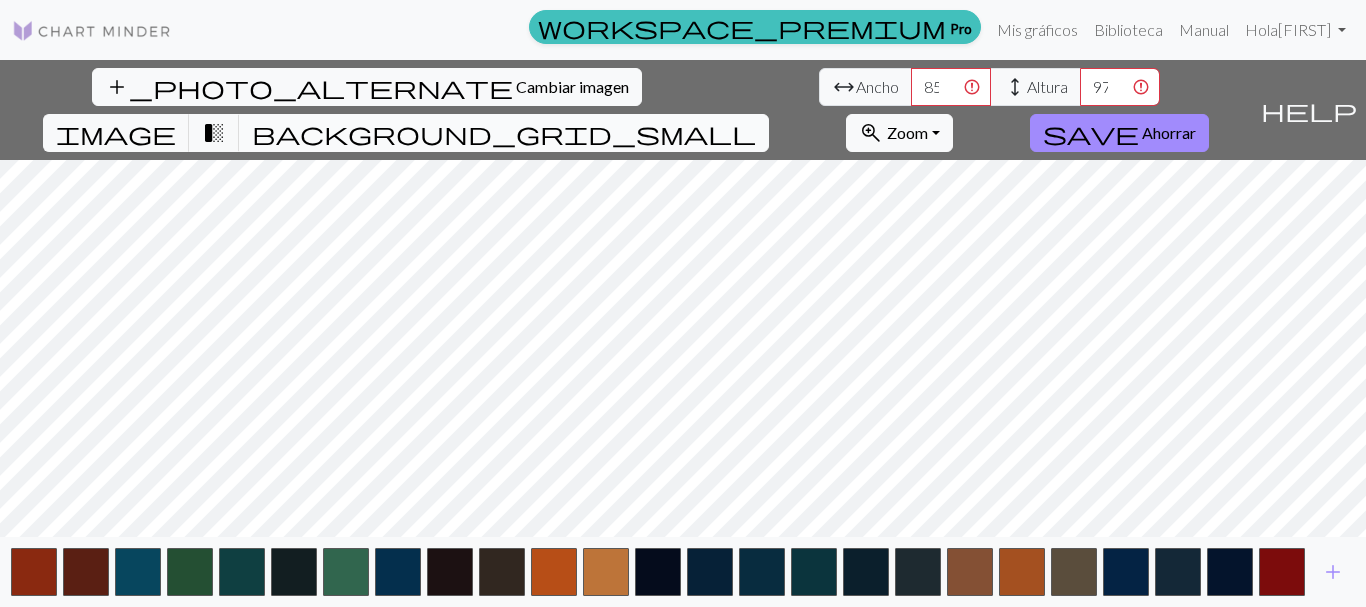click on "background_grid_small" at bounding box center (504, 133) 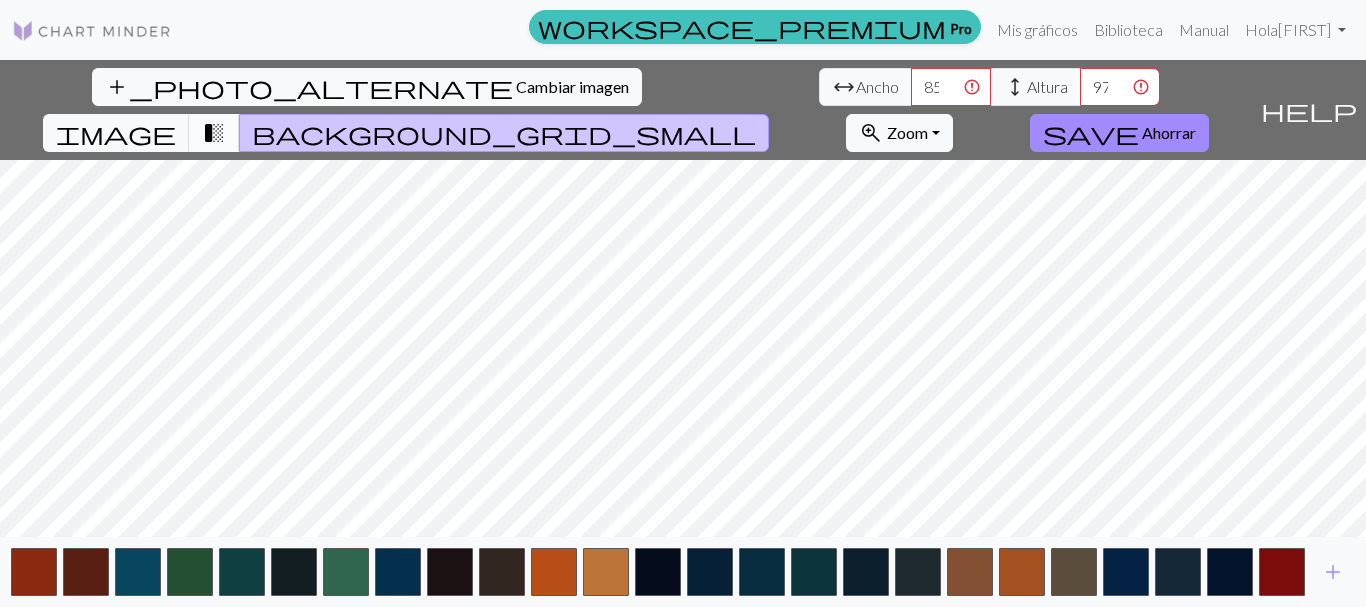 click on "transition_fade" at bounding box center (214, 133) 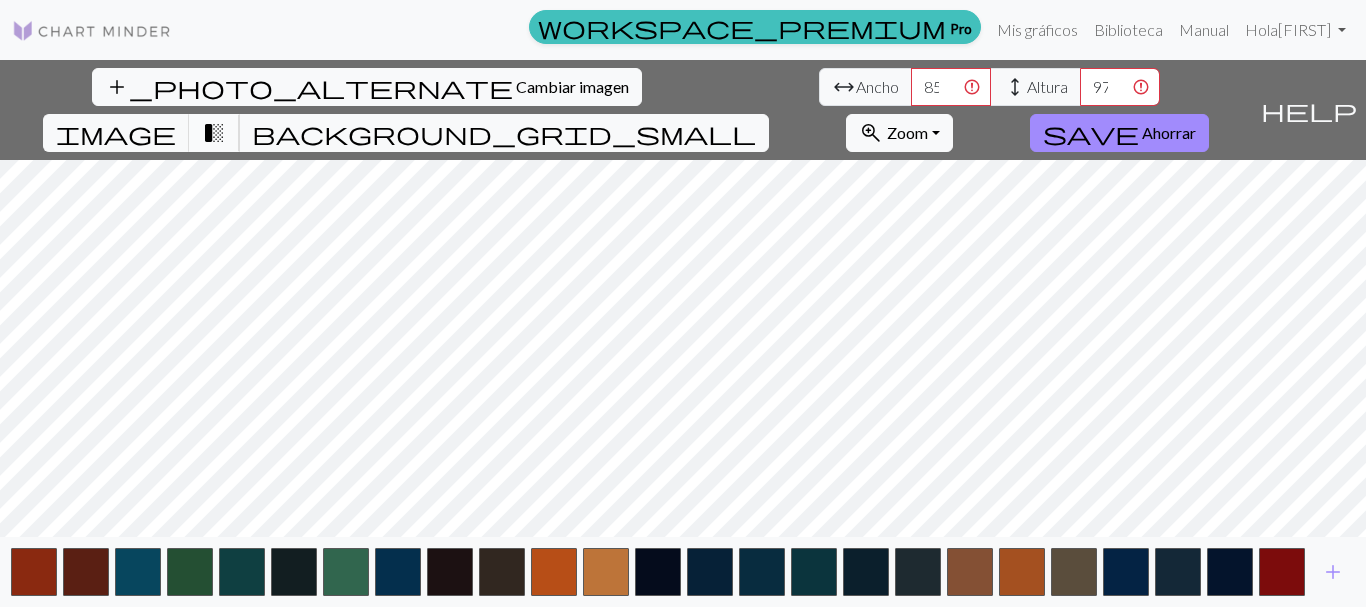 click on "transition_fade" at bounding box center (214, 133) 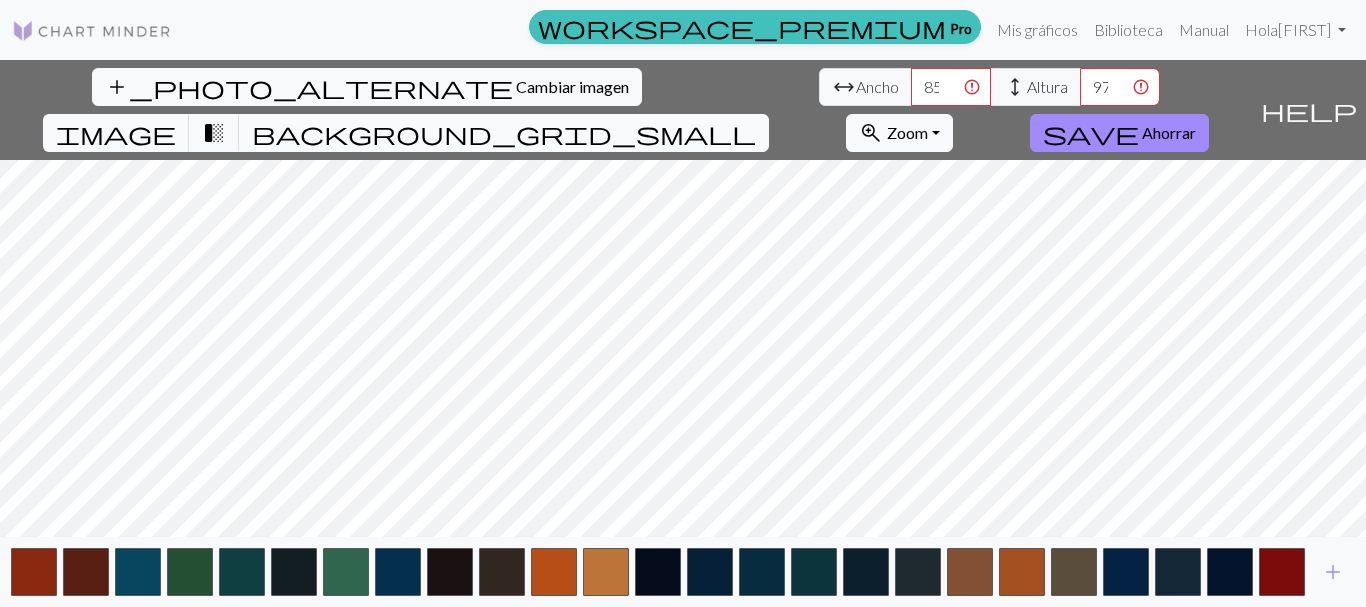 click on "background_grid_small" at bounding box center [504, 133] 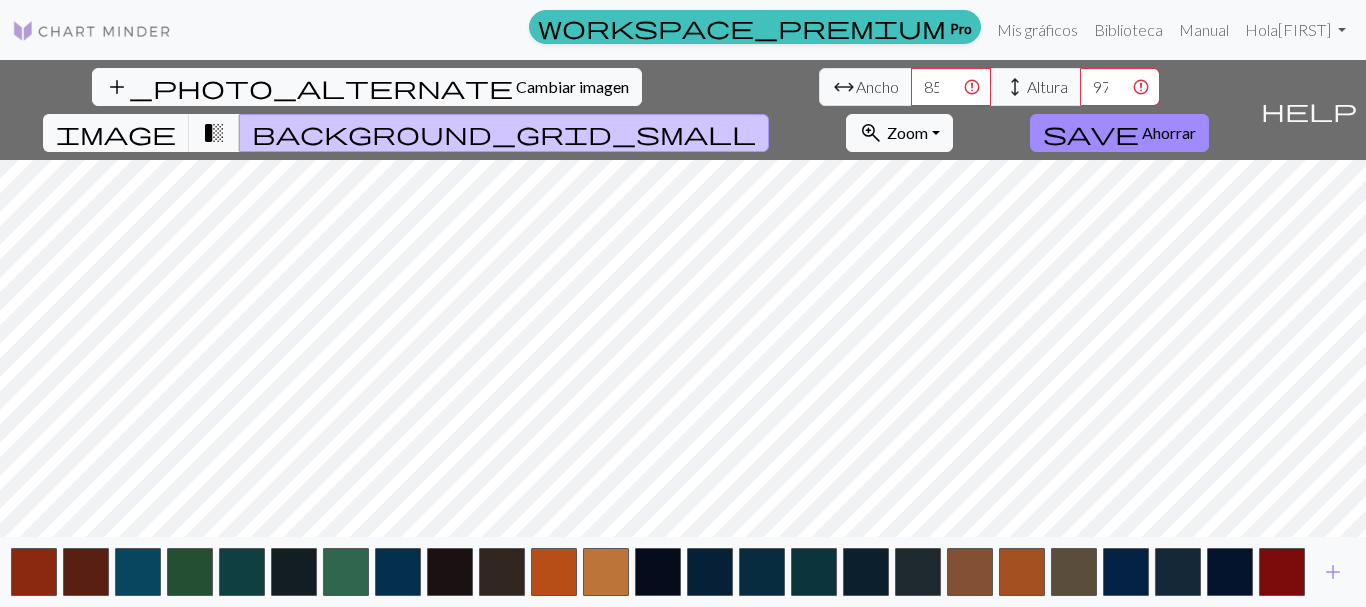 click on "background_grid_small" at bounding box center (504, 133) 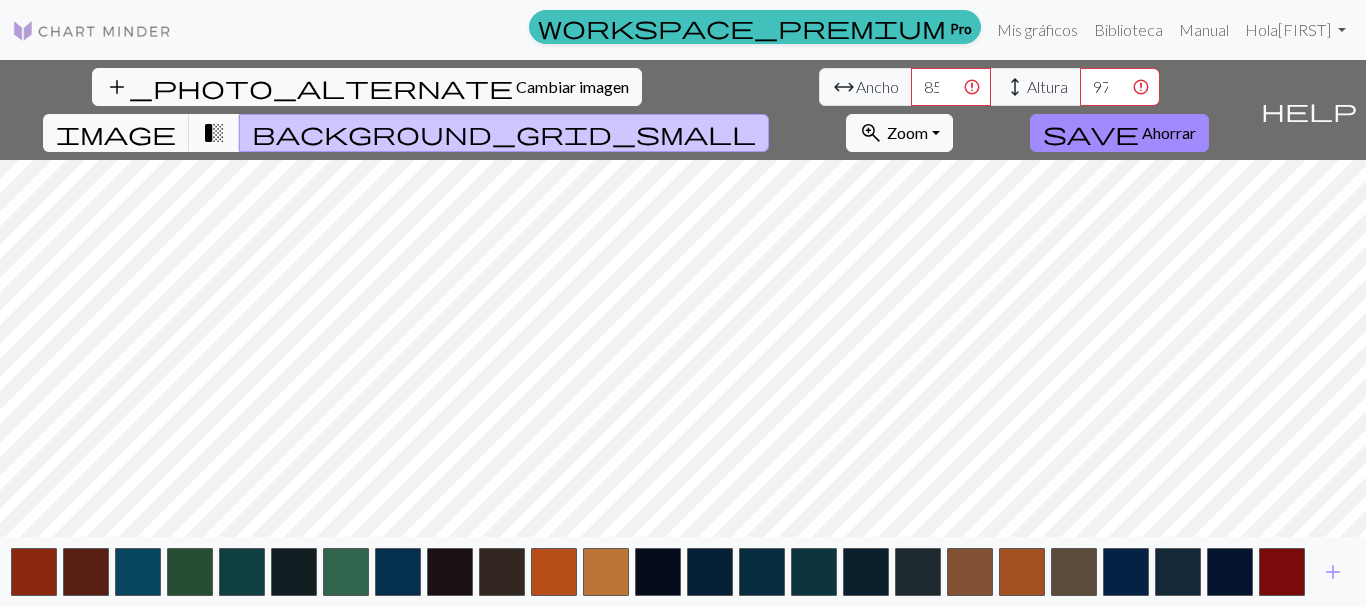 click on "transition_fade" at bounding box center [214, 133] 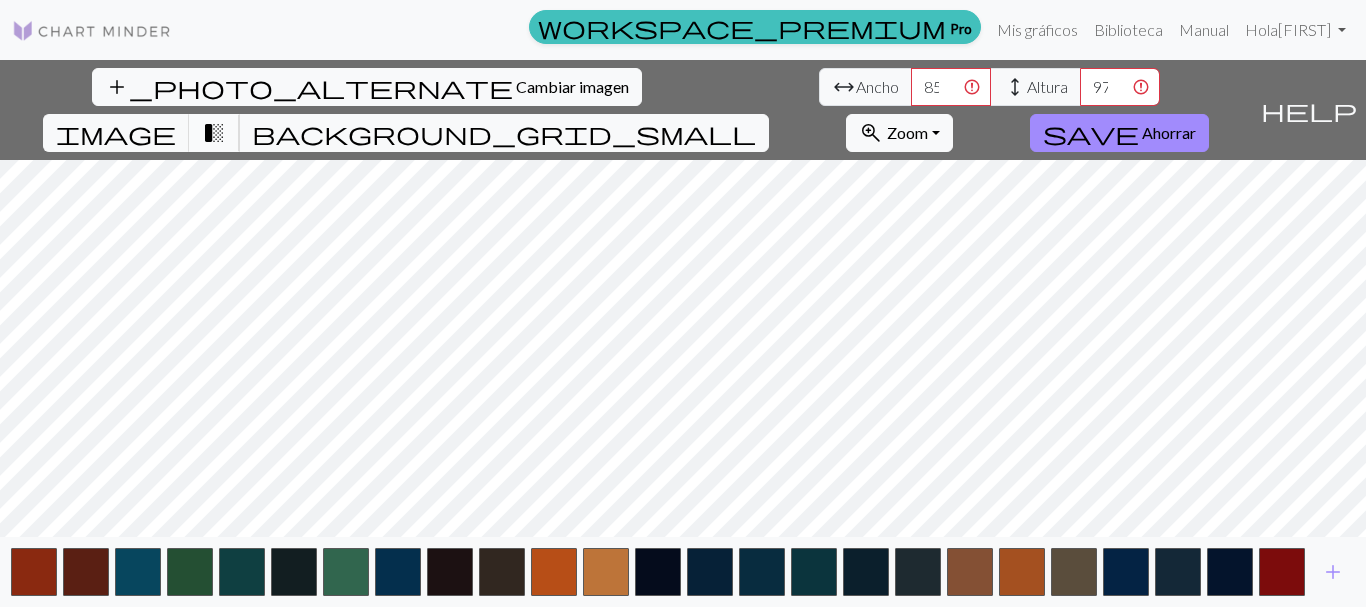 click on "transition_fade" at bounding box center [214, 133] 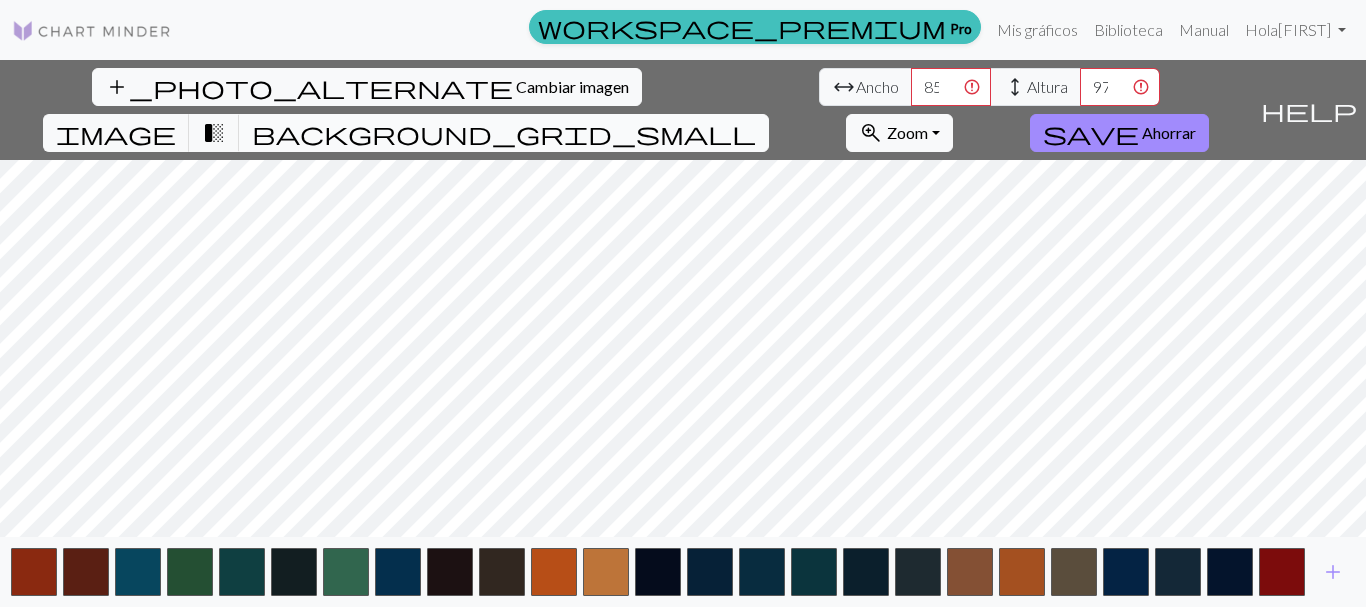 click on "background_grid_small" at bounding box center (504, 133) 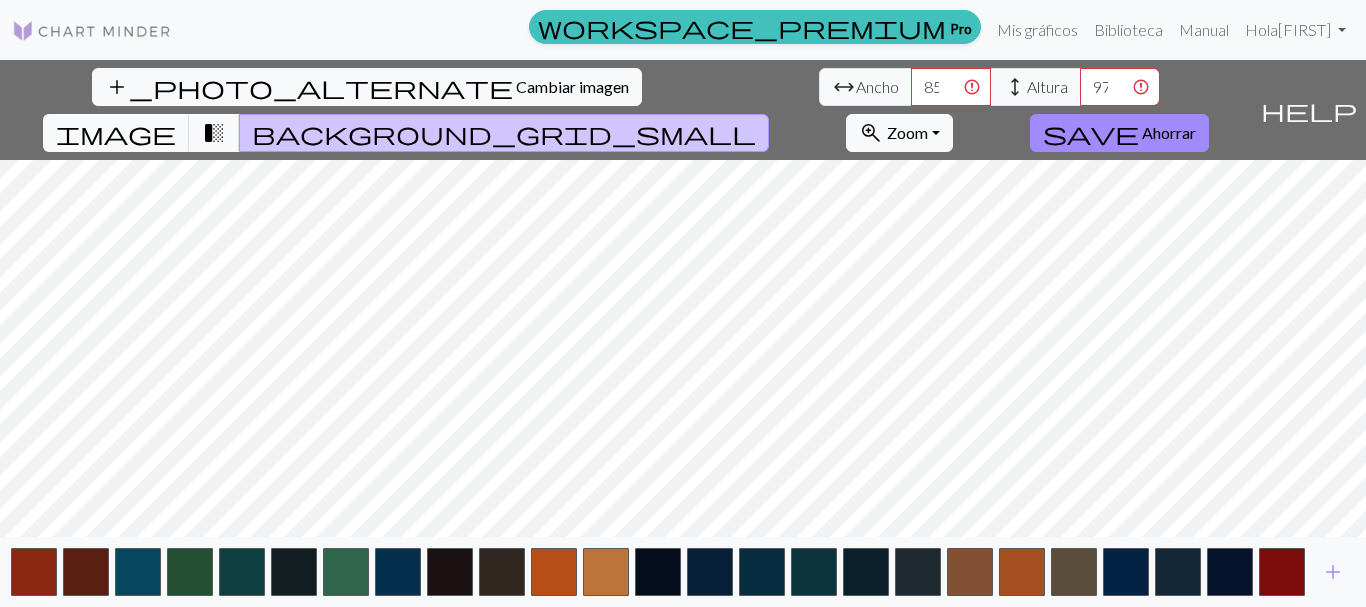 click on "background_grid_small" at bounding box center [504, 133] 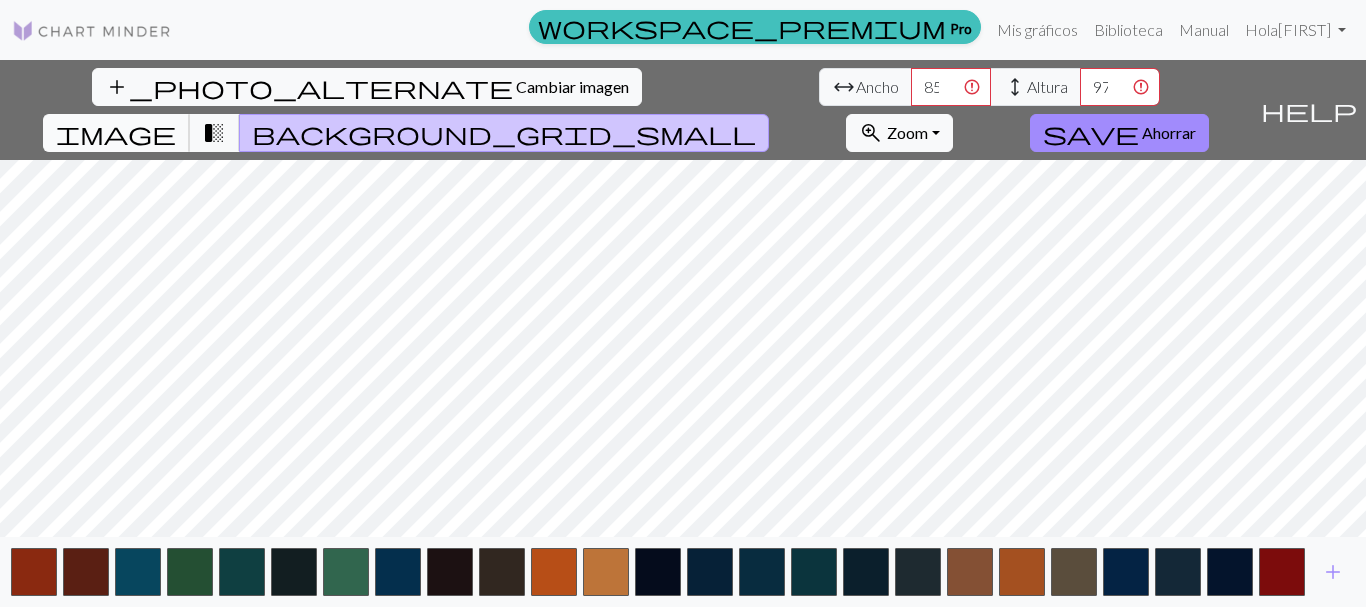 click on "image" at bounding box center (116, 133) 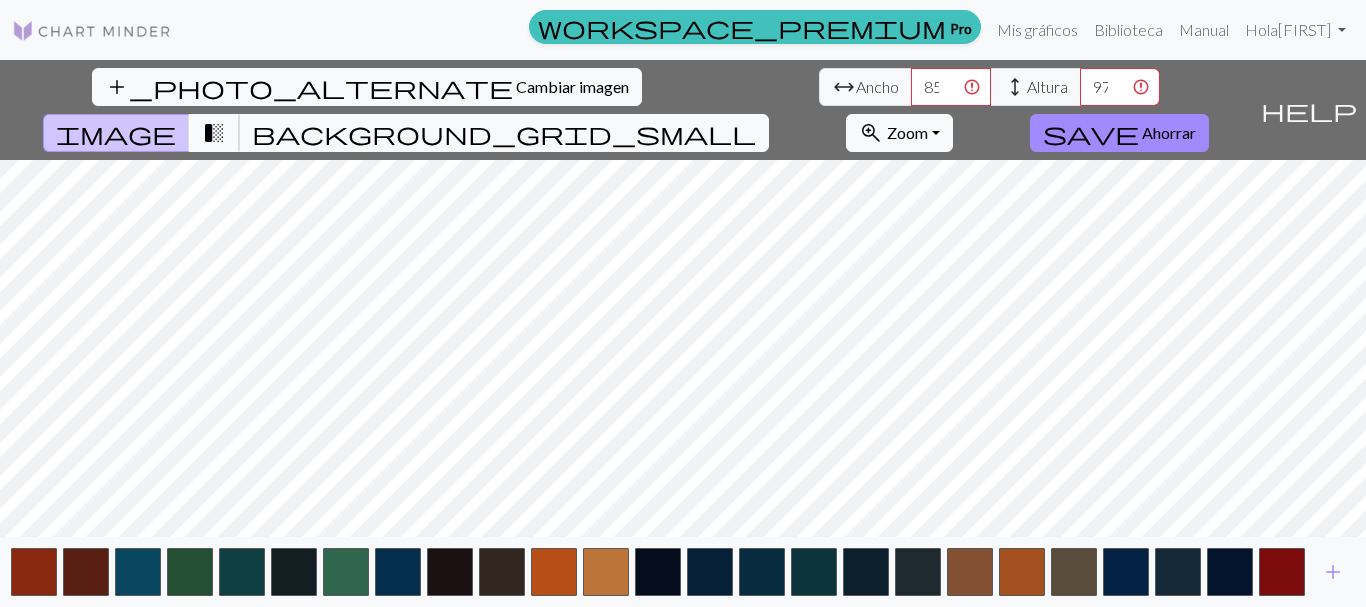 click on "transition_fade" at bounding box center (214, 133) 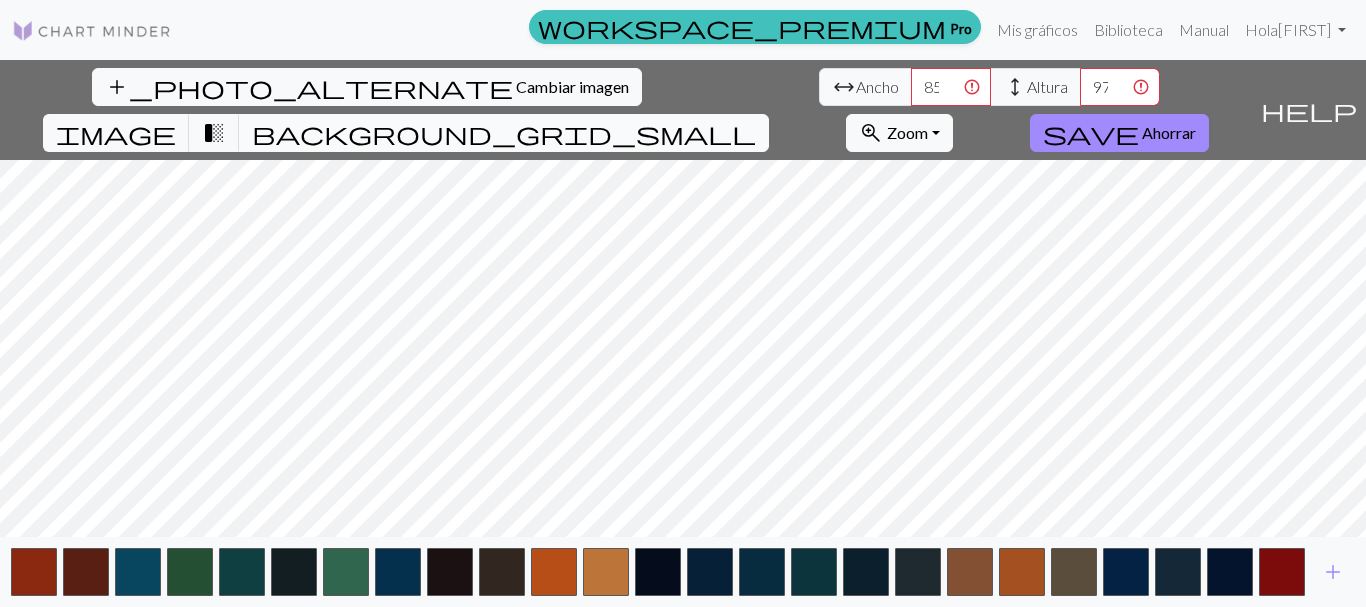 click on "background_grid_small" at bounding box center (504, 133) 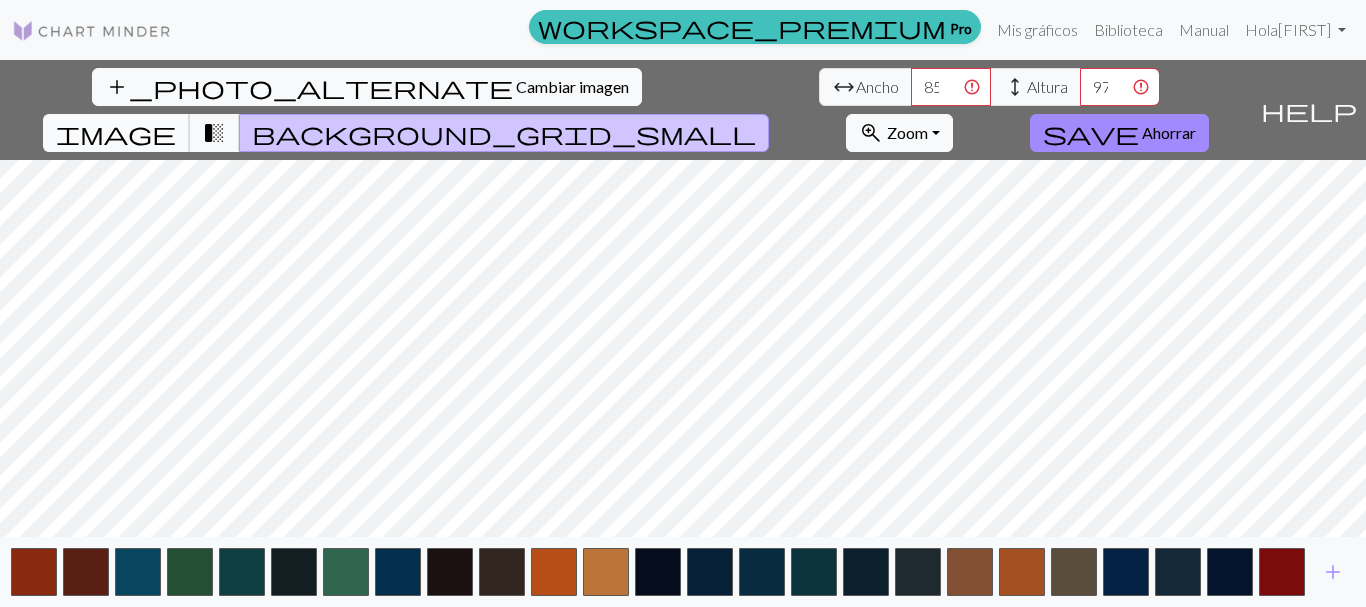 click on "image" at bounding box center [116, 133] 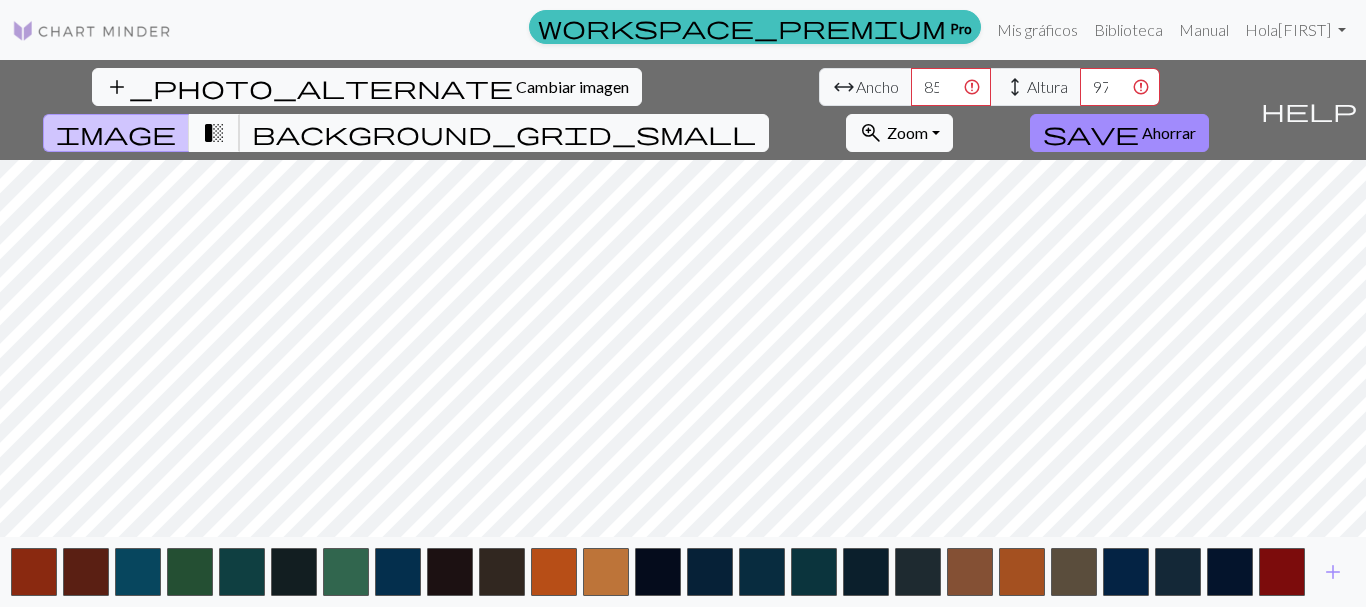 click on "transition_fade" at bounding box center (214, 133) 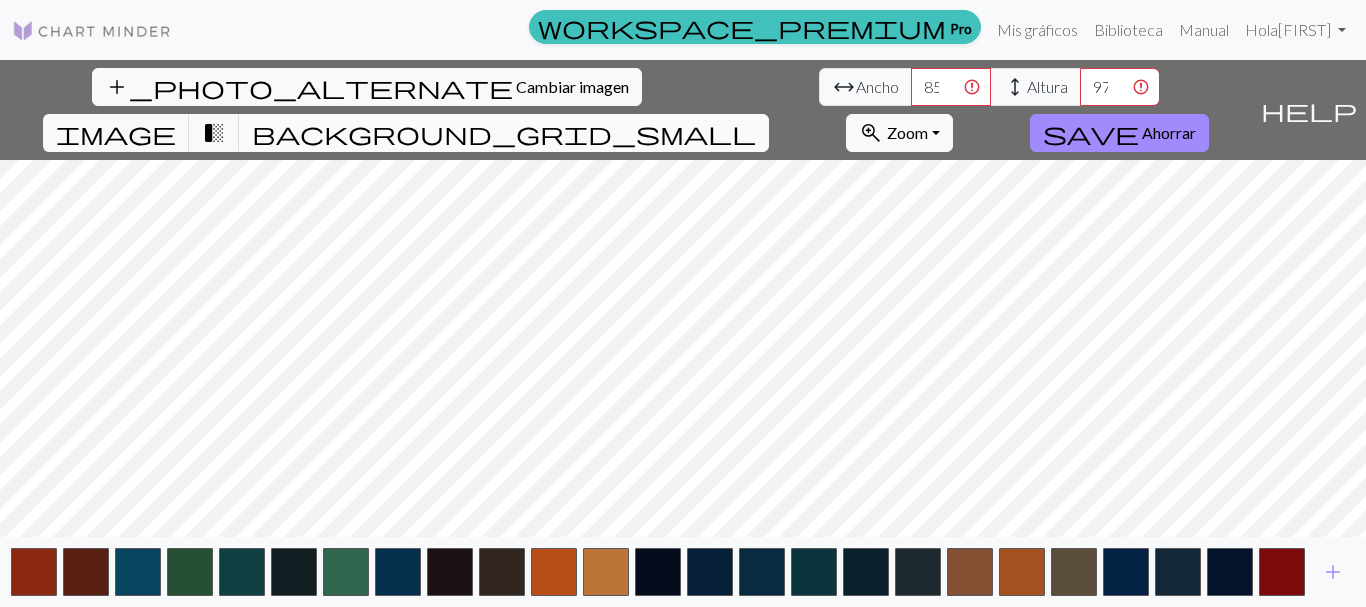 click on "background_grid_small" at bounding box center [504, 133] 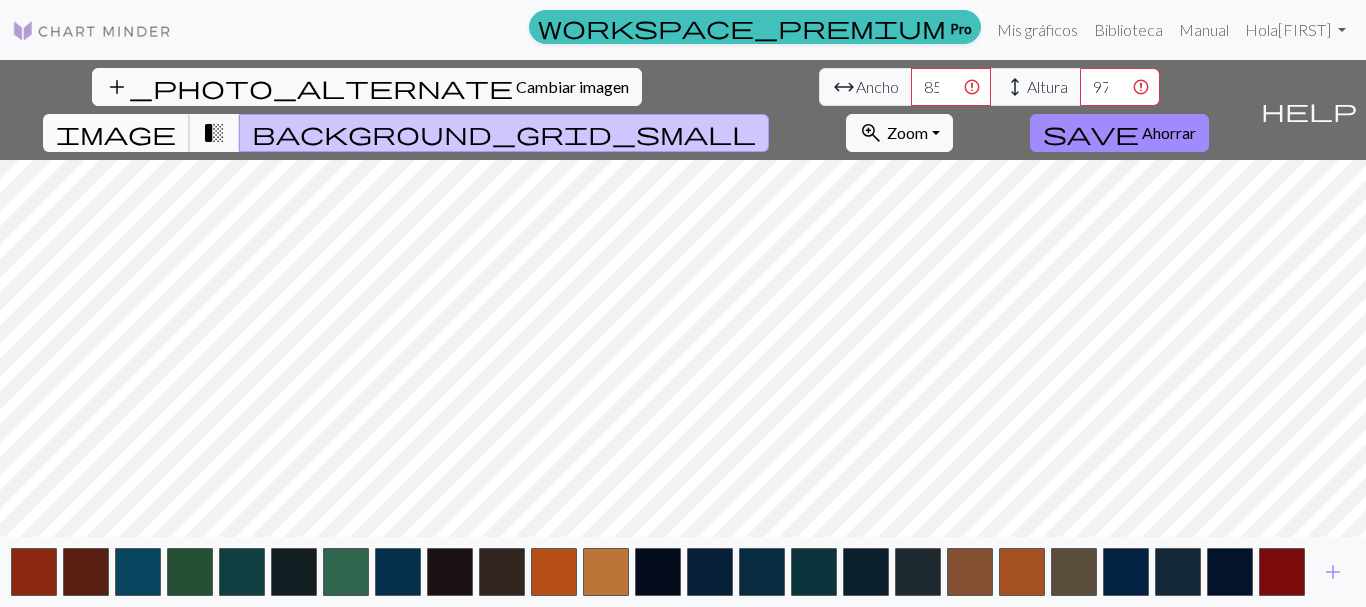 click on "image" at bounding box center [116, 133] 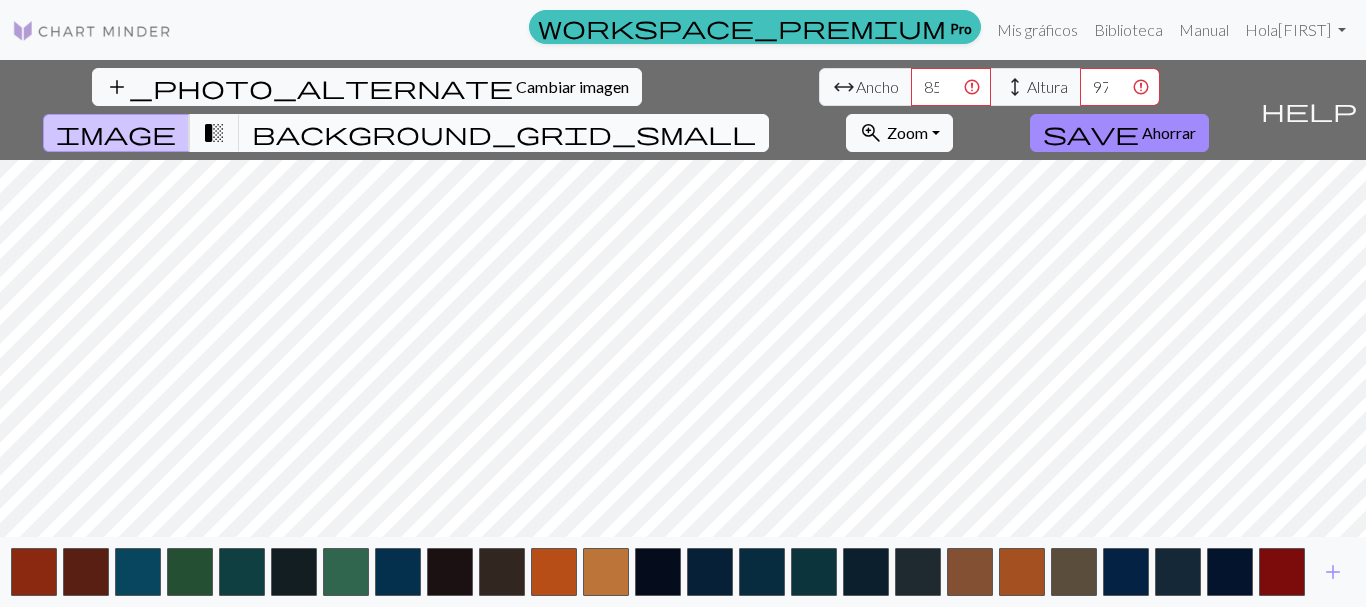 click on "background_grid_small" at bounding box center [504, 133] 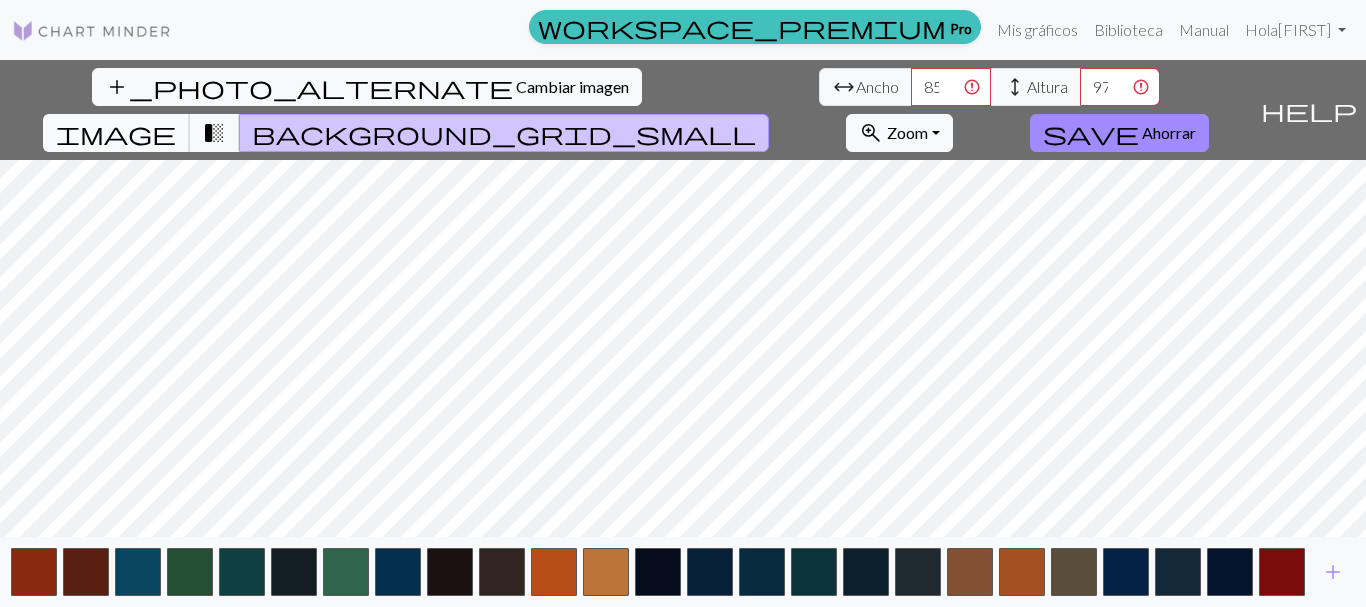 click on "image" at bounding box center [116, 133] 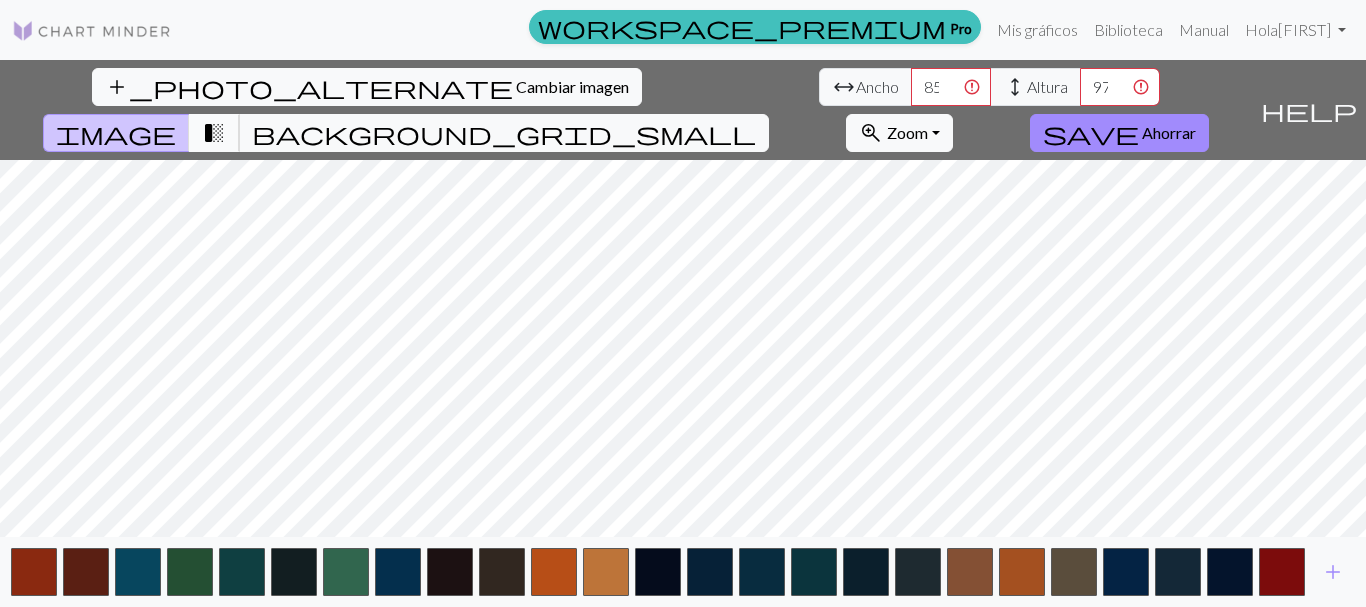 click on "transition_fade" at bounding box center [214, 133] 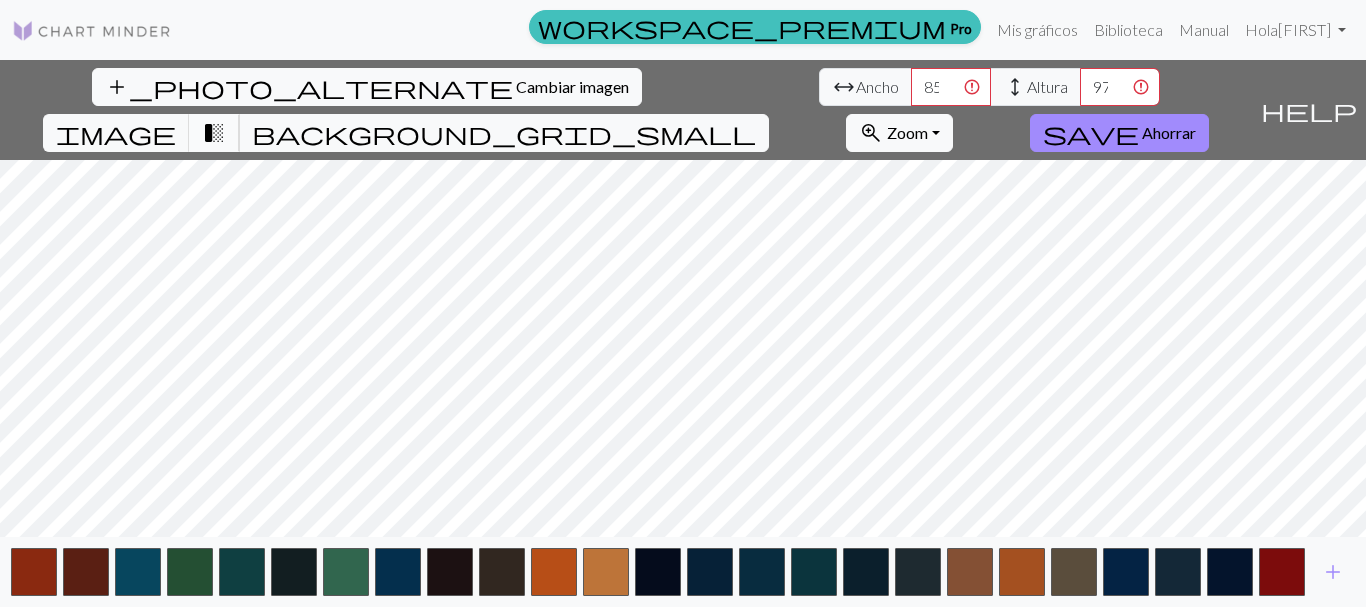click on "transition_fade" at bounding box center [214, 133] 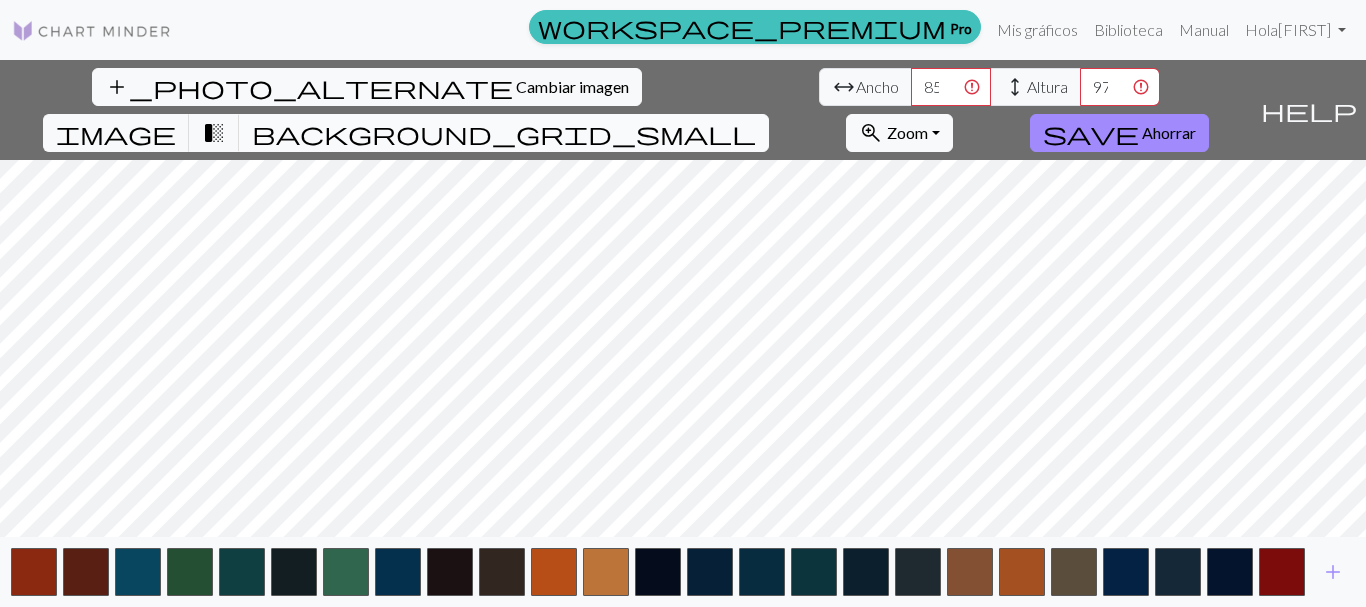 click on "background_grid_small" at bounding box center (504, 133) 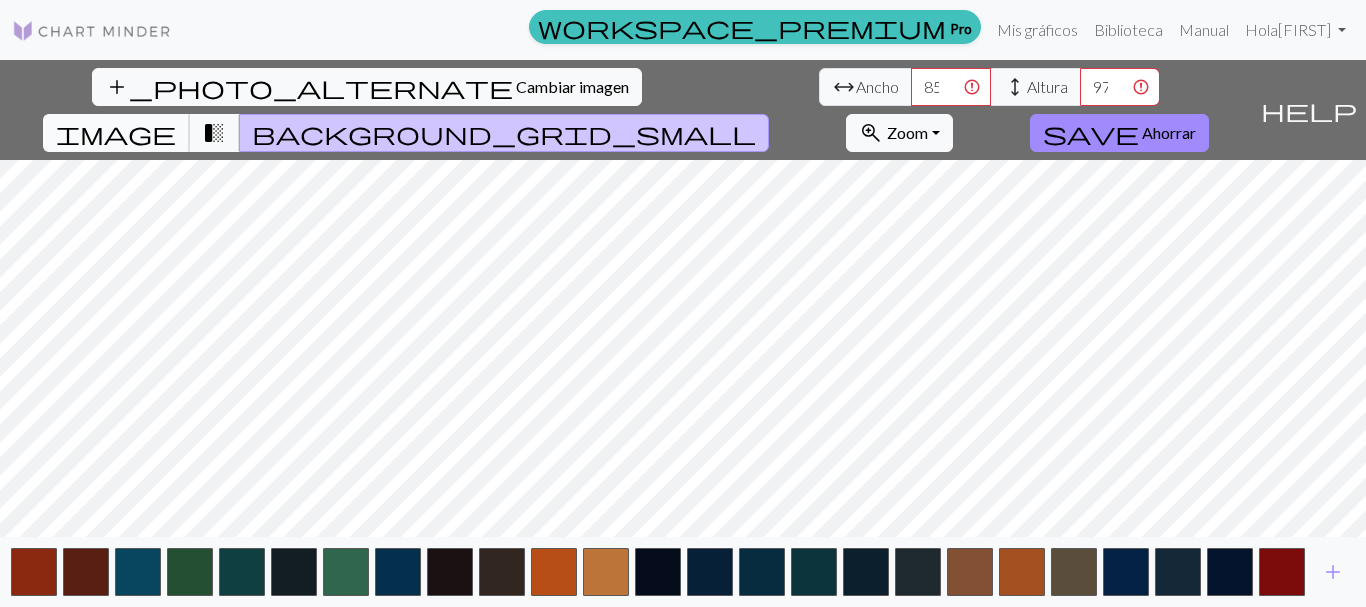 click on "image" at bounding box center [116, 133] 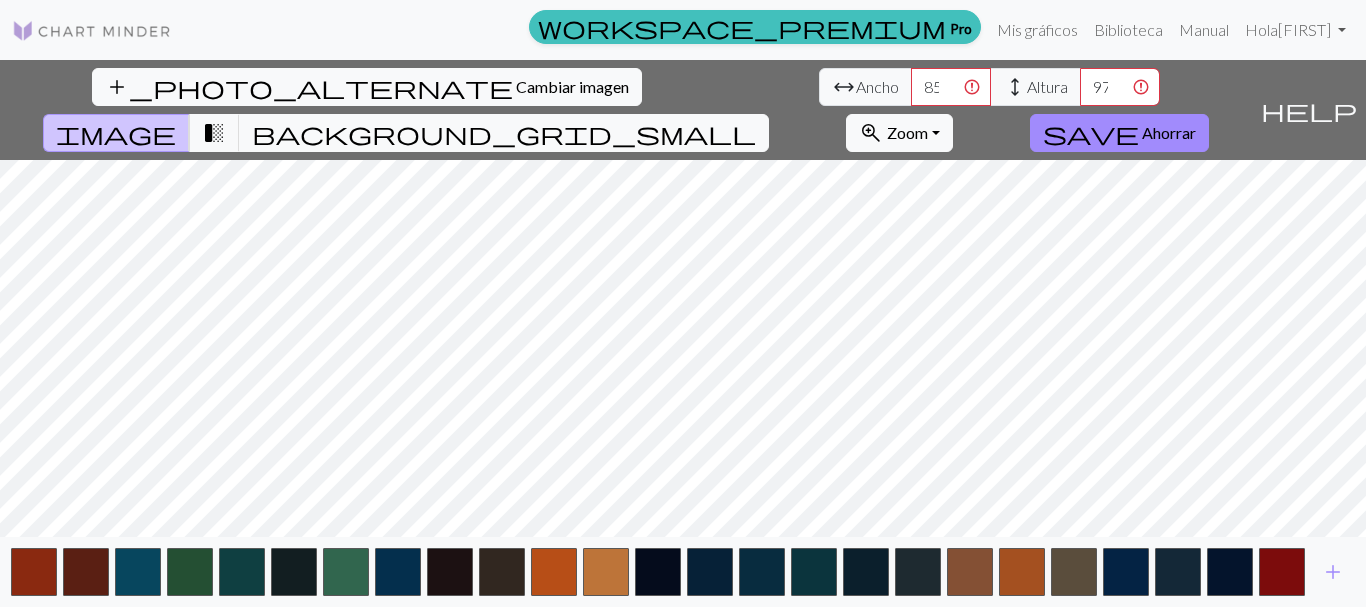 click on "image" at bounding box center (116, 133) 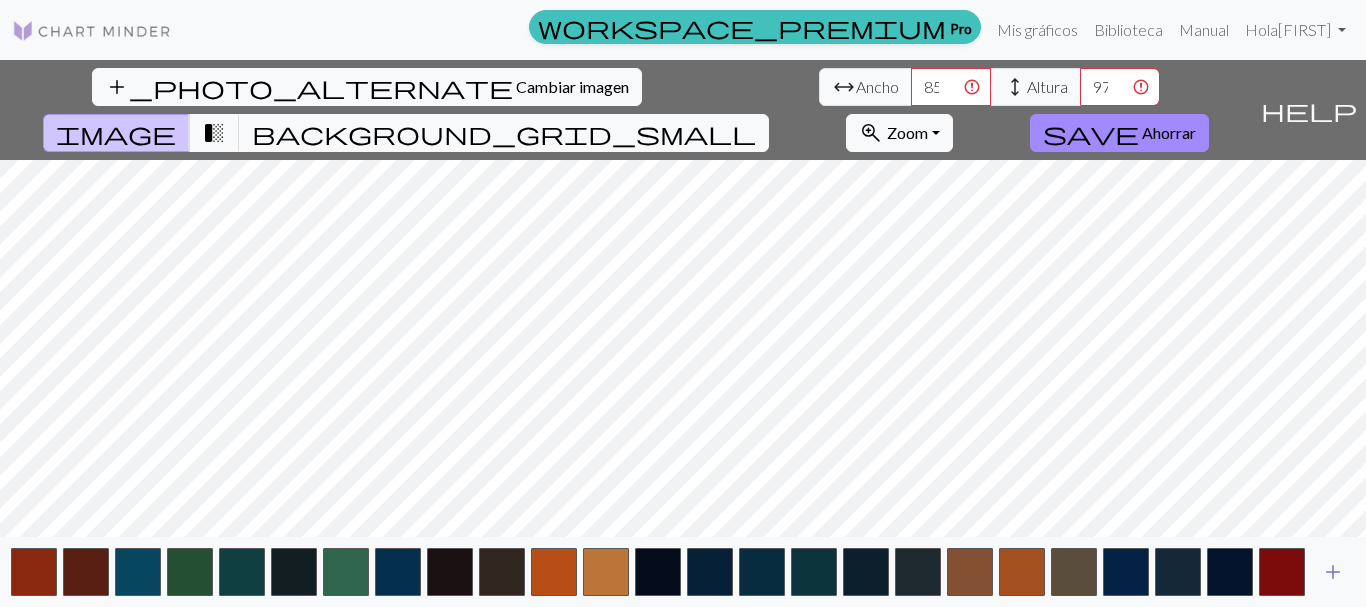 click on "add" at bounding box center [1333, 572] 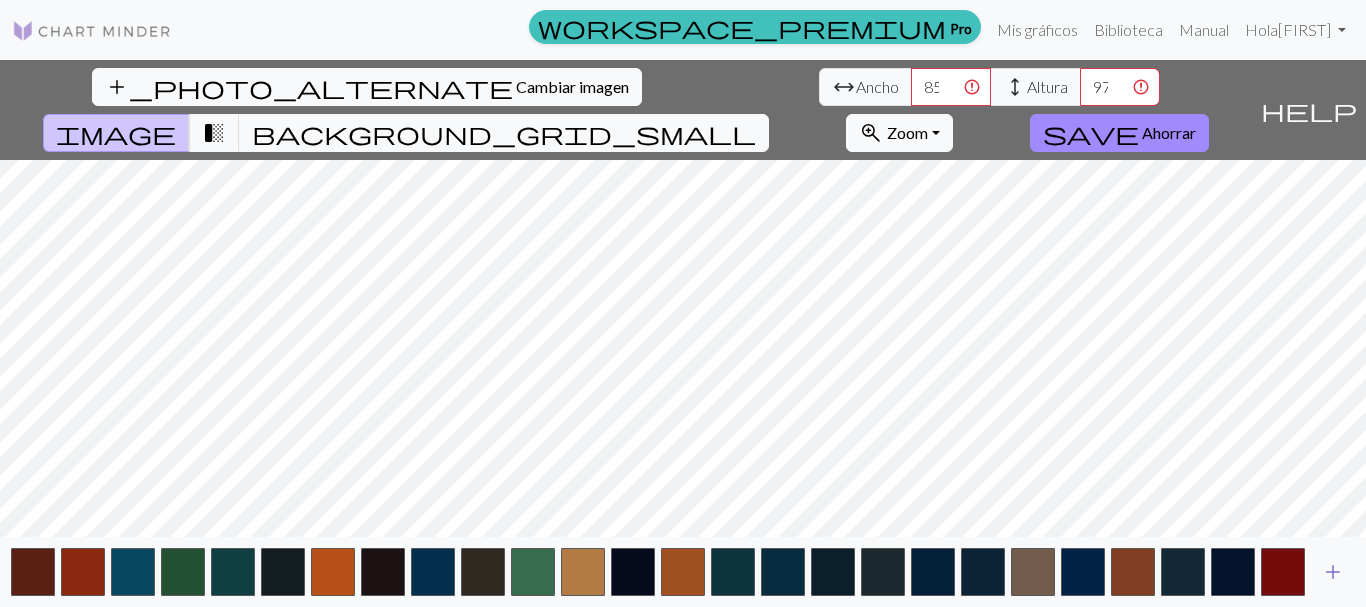 click on "add" at bounding box center (1333, 572) 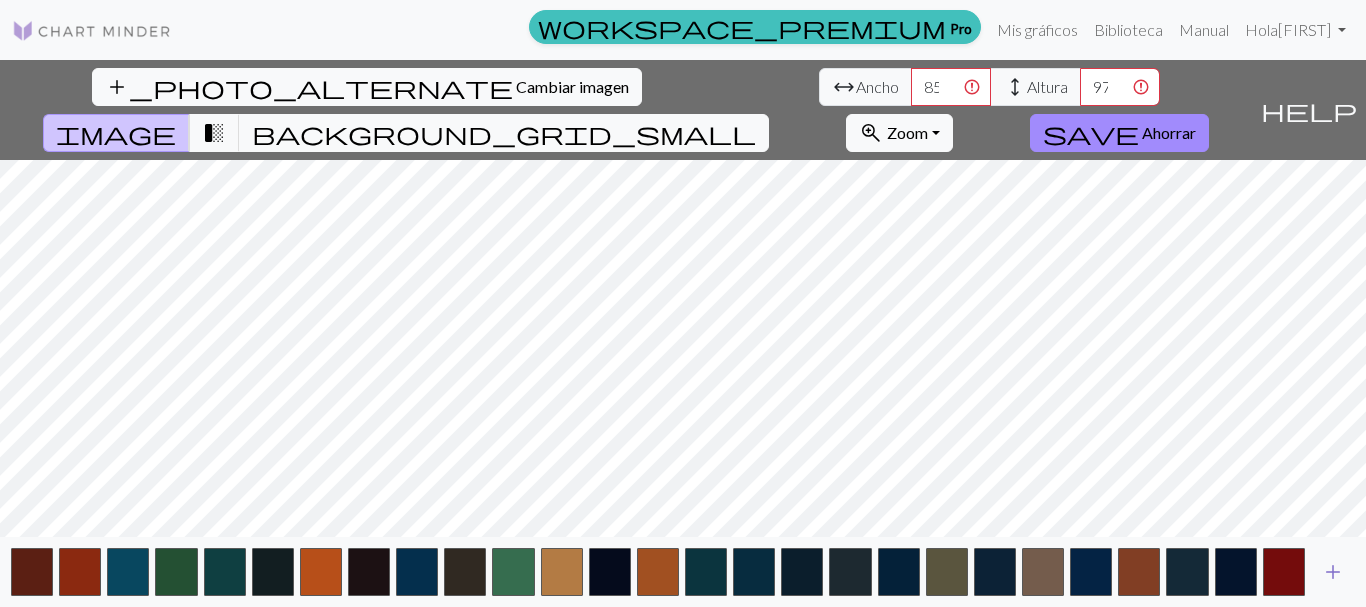 click on "add" at bounding box center (1333, 572) 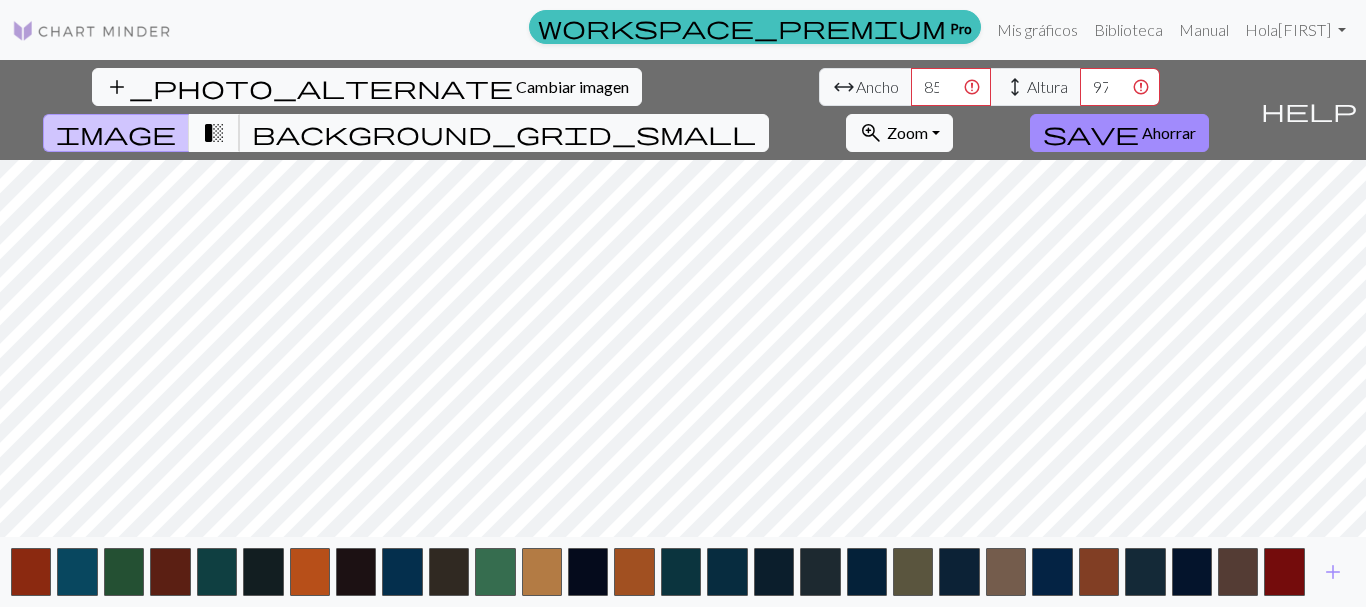 click on "transition_fade" at bounding box center (214, 133) 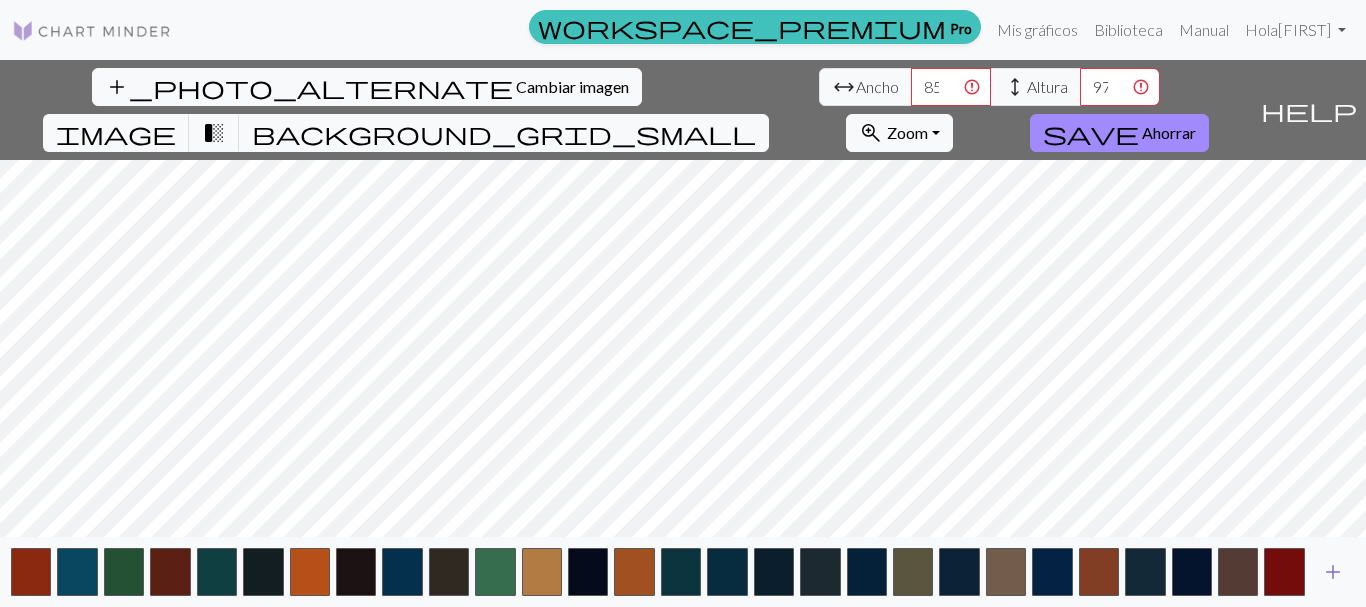click on "add" at bounding box center (1333, 572) 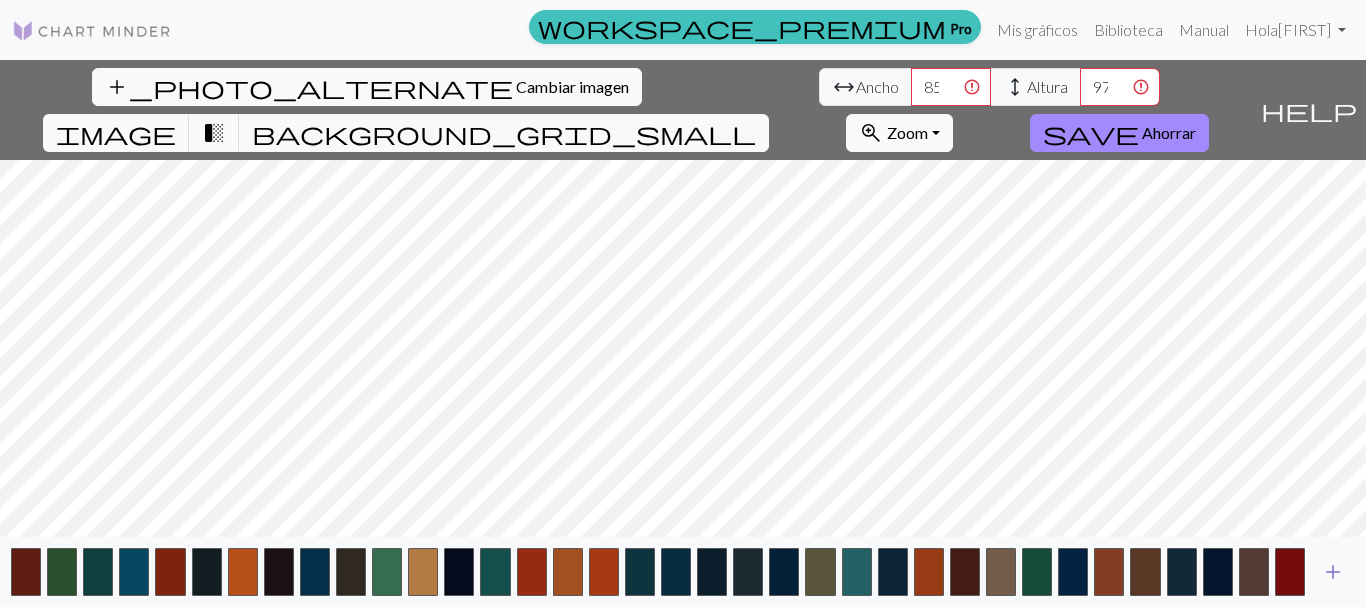 click on "add" at bounding box center (1333, 572) 